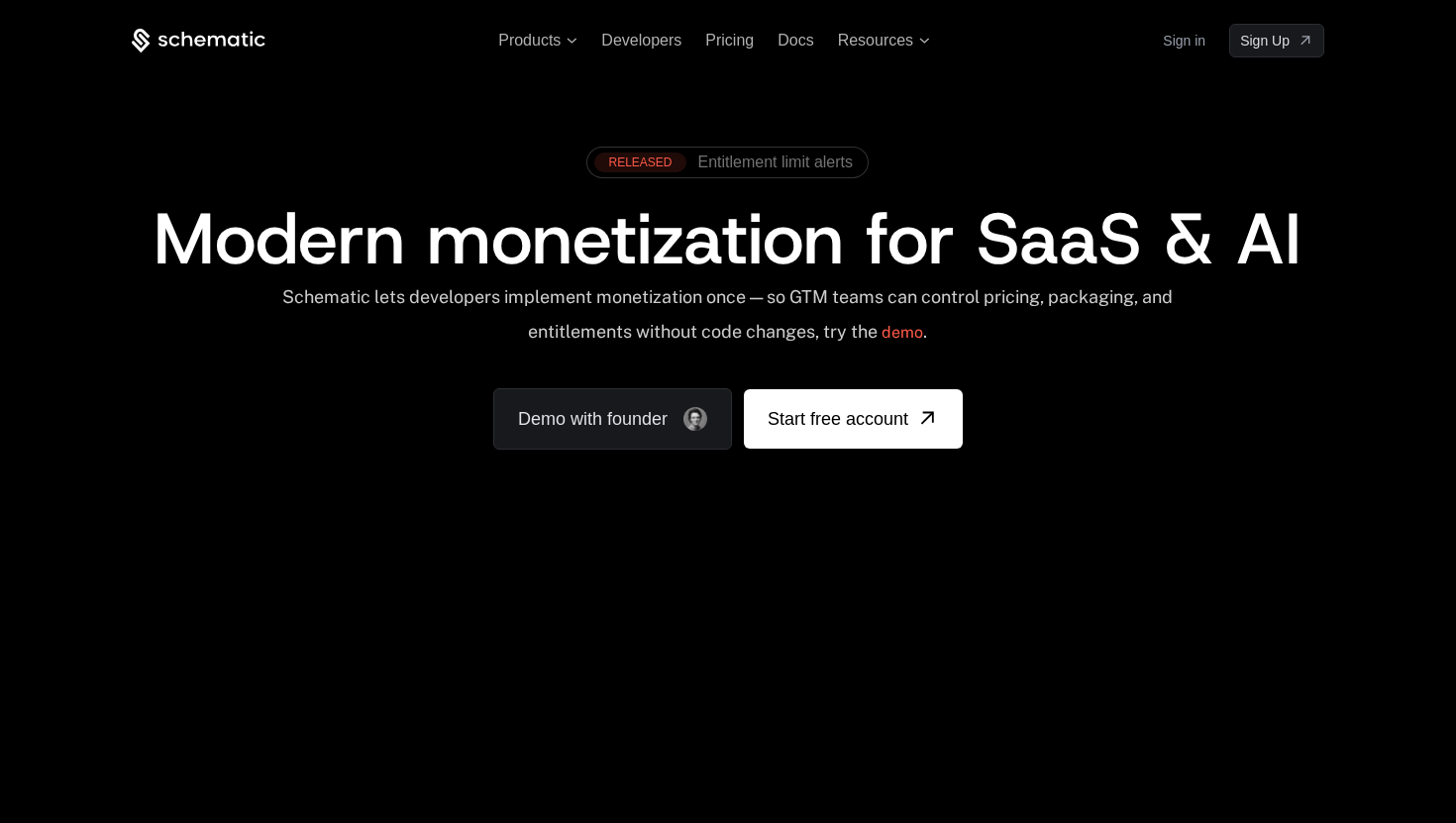 scroll, scrollTop: 0, scrollLeft: 0, axis: both 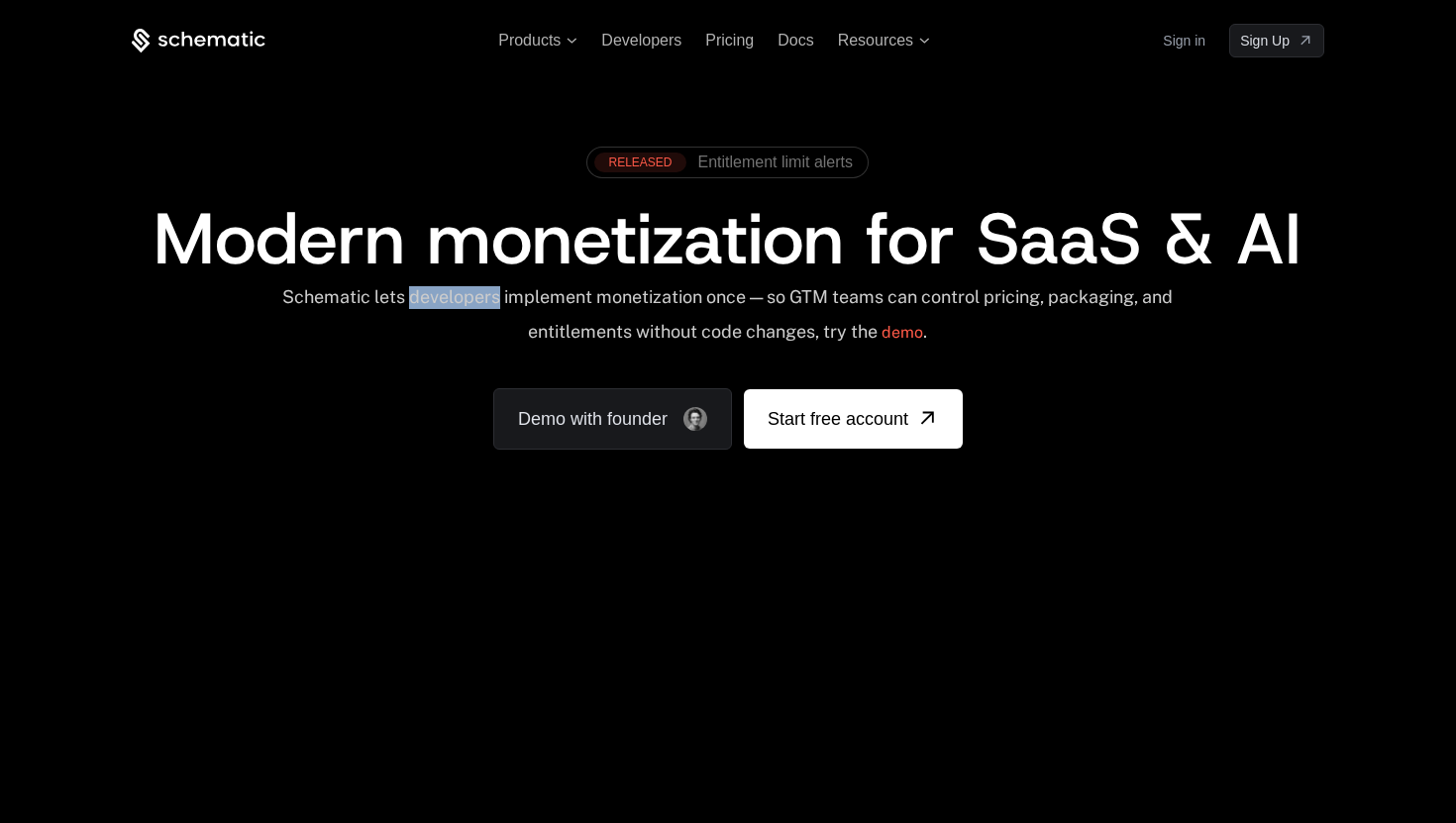 click on "Schematic lets developers implement monetization once — so GTM teams can control pricing, packaging, and entitlements without code changes, try the   demo ." at bounding box center [727, 321] 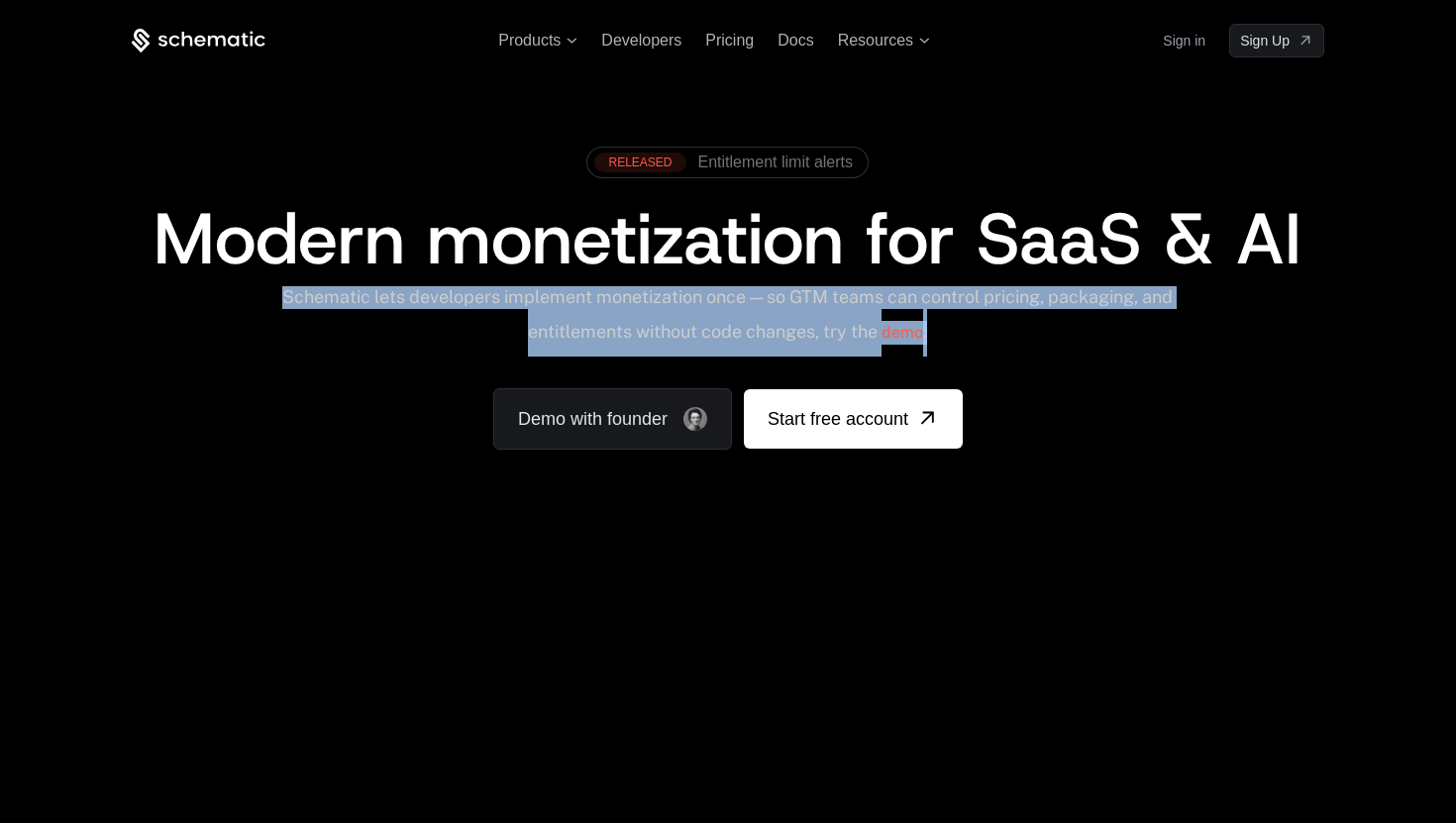 click on "Schematic lets developers implement monetization once — so GTM teams can control pricing, packaging, and entitlements without code changes, try the   demo ." at bounding box center [727, 321] 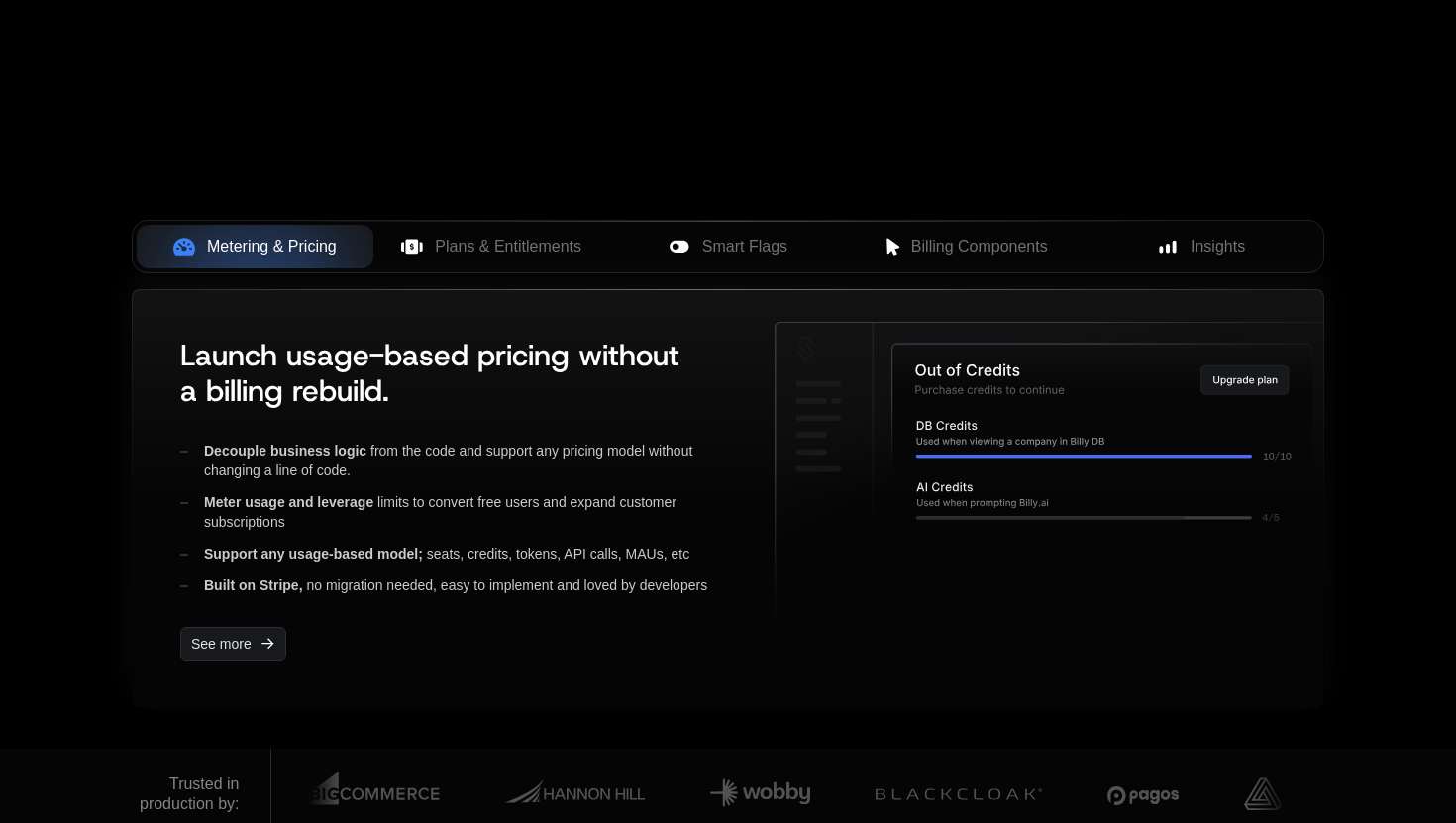 scroll, scrollTop: 762, scrollLeft: 0, axis: vertical 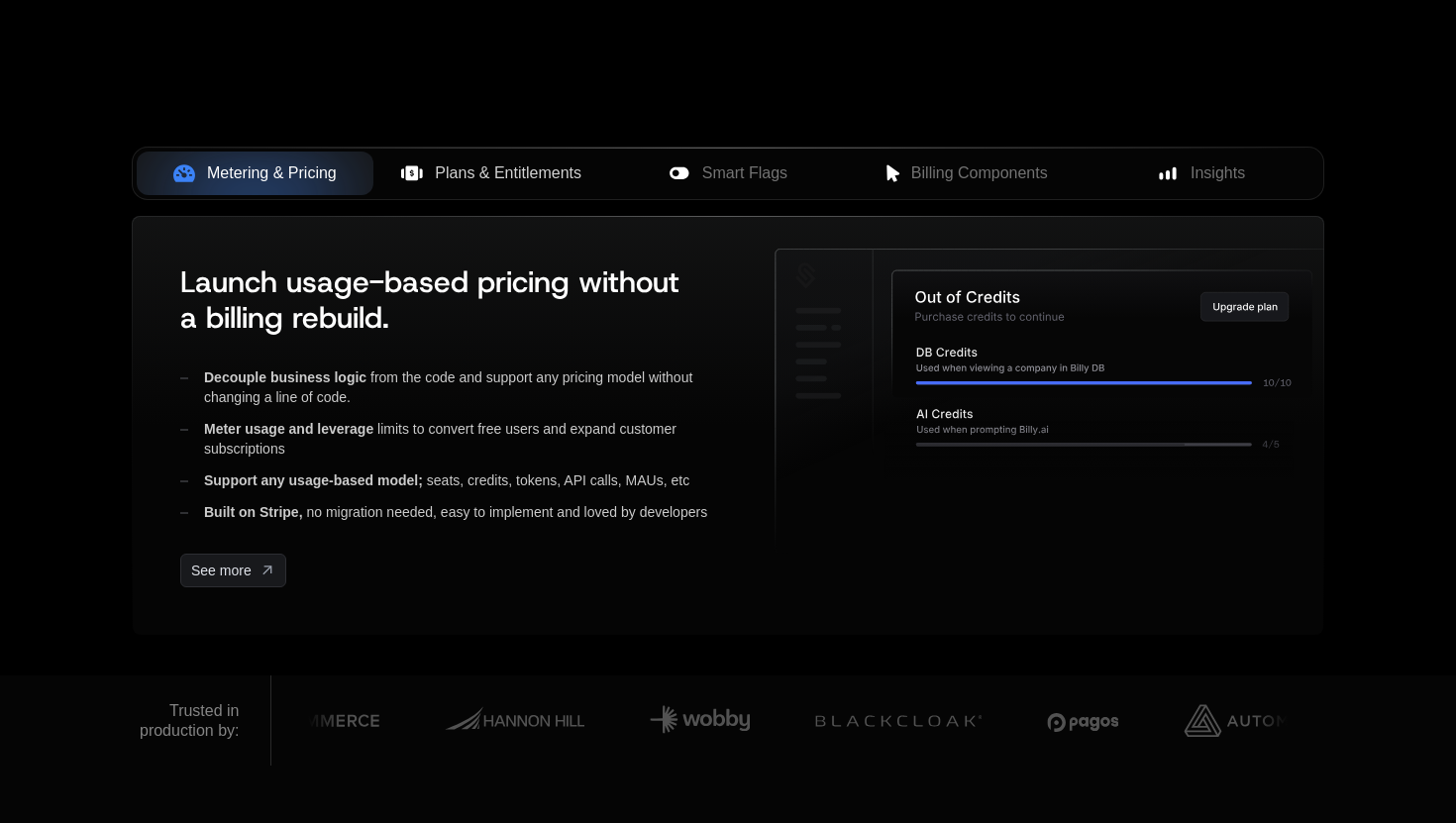 click on "Plans & Entitlements" at bounding box center [508, 173] 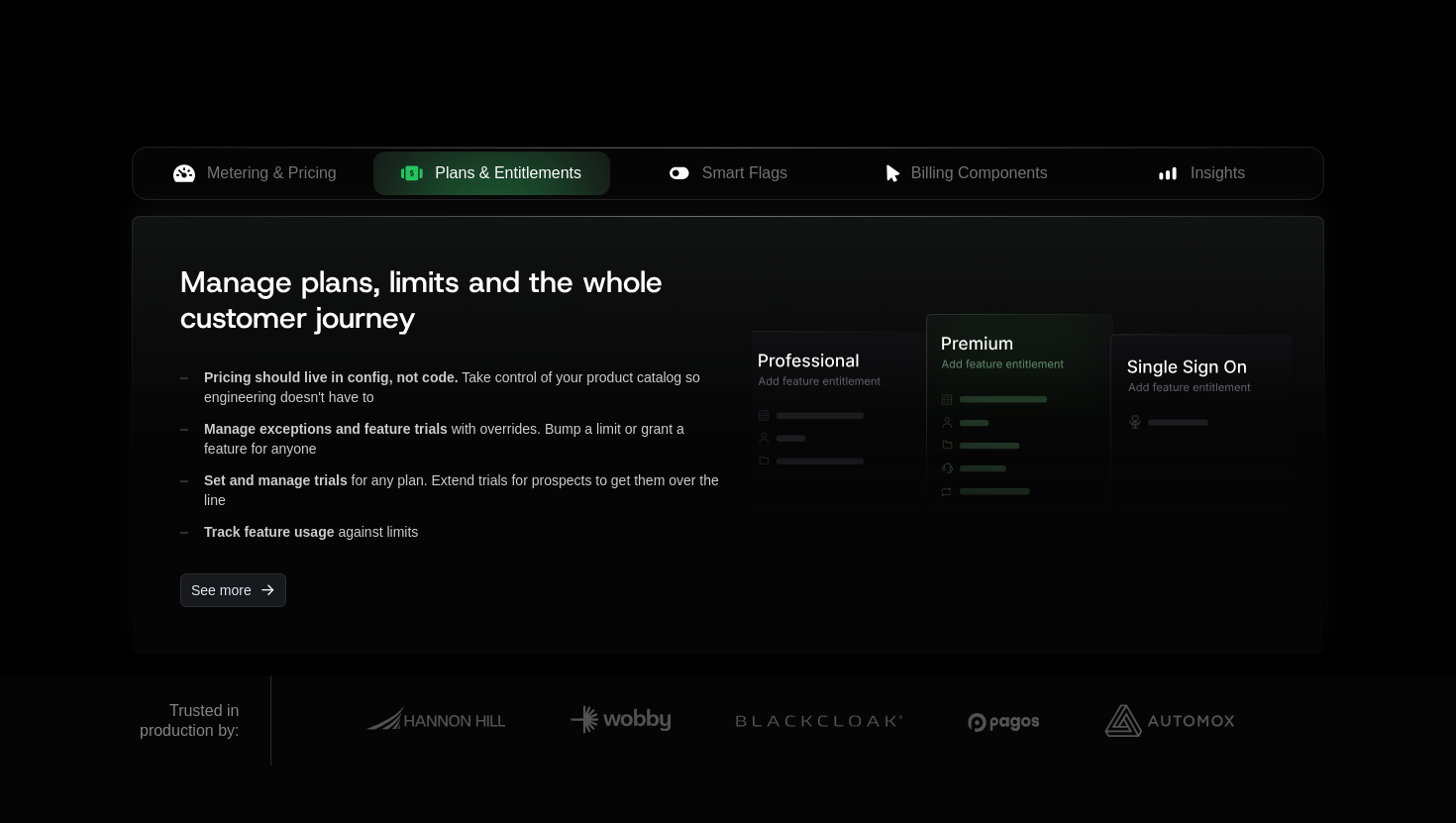 click on "Manage plans, limits and the whole customer journey" at bounding box center (421, 299) 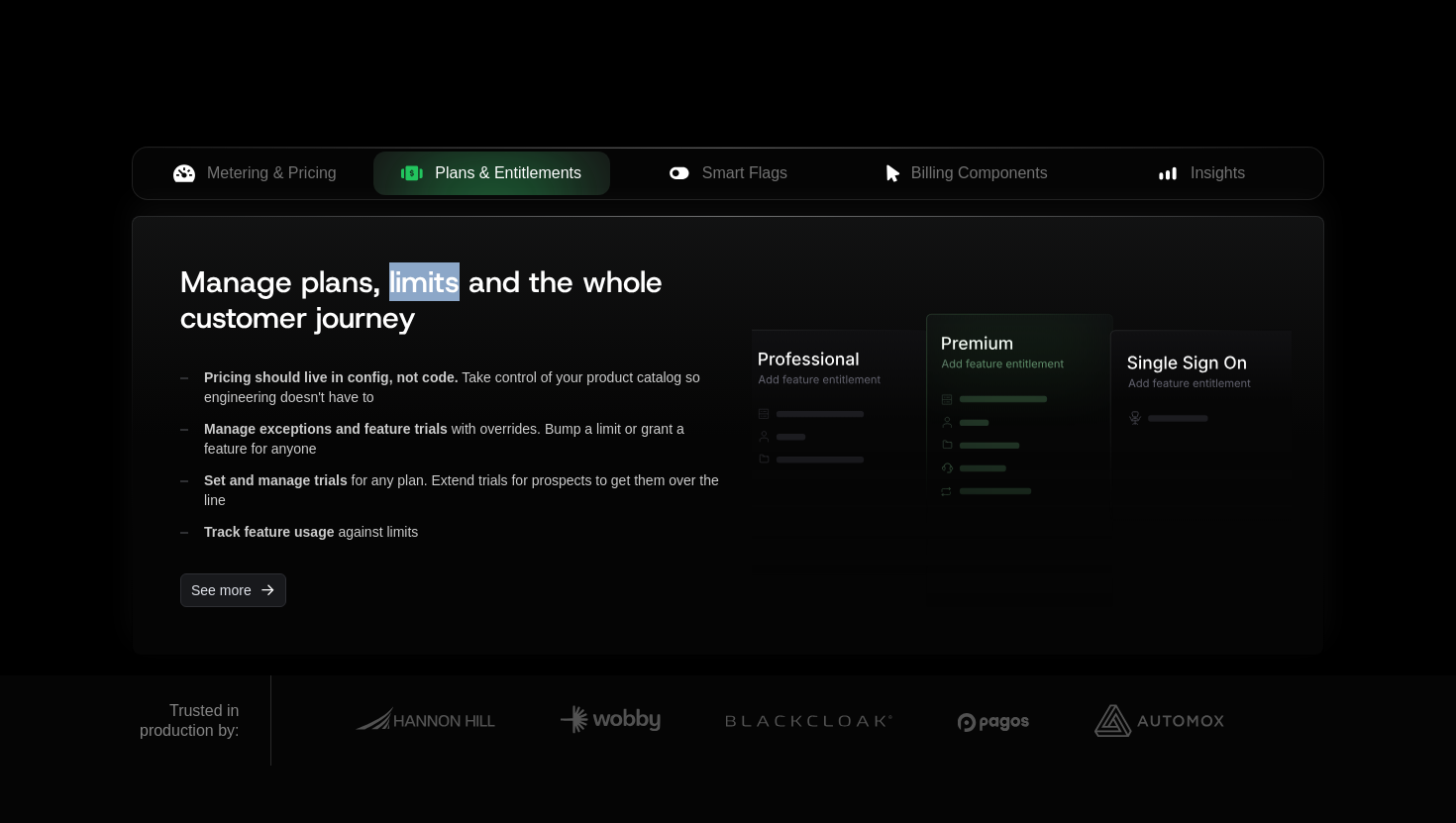 click on "Manage plans, limits and the whole customer journey" at bounding box center [421, 299] 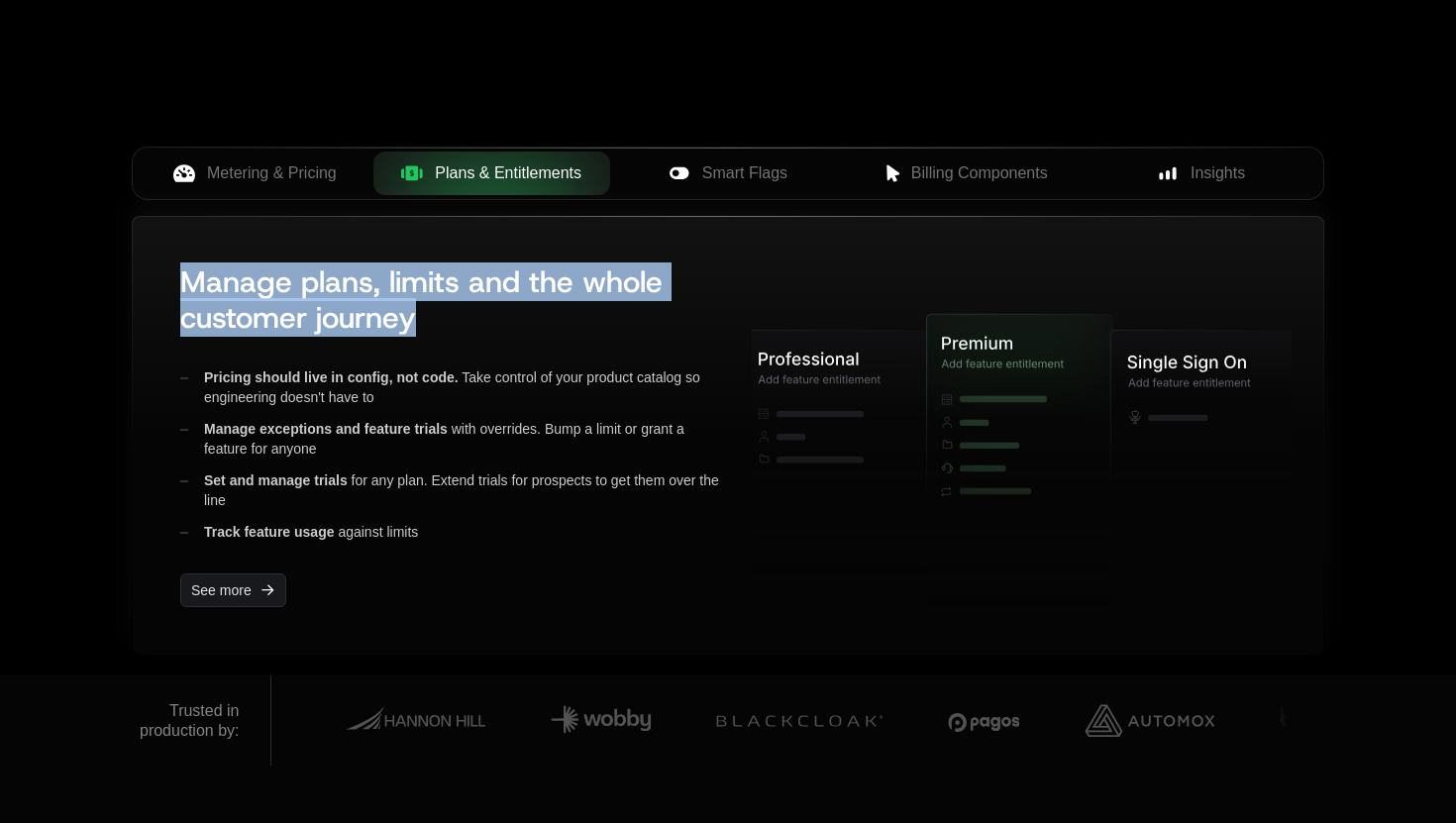 click on "Manage plans, limits and the whole customer journey" at bounding box center (421, 299) 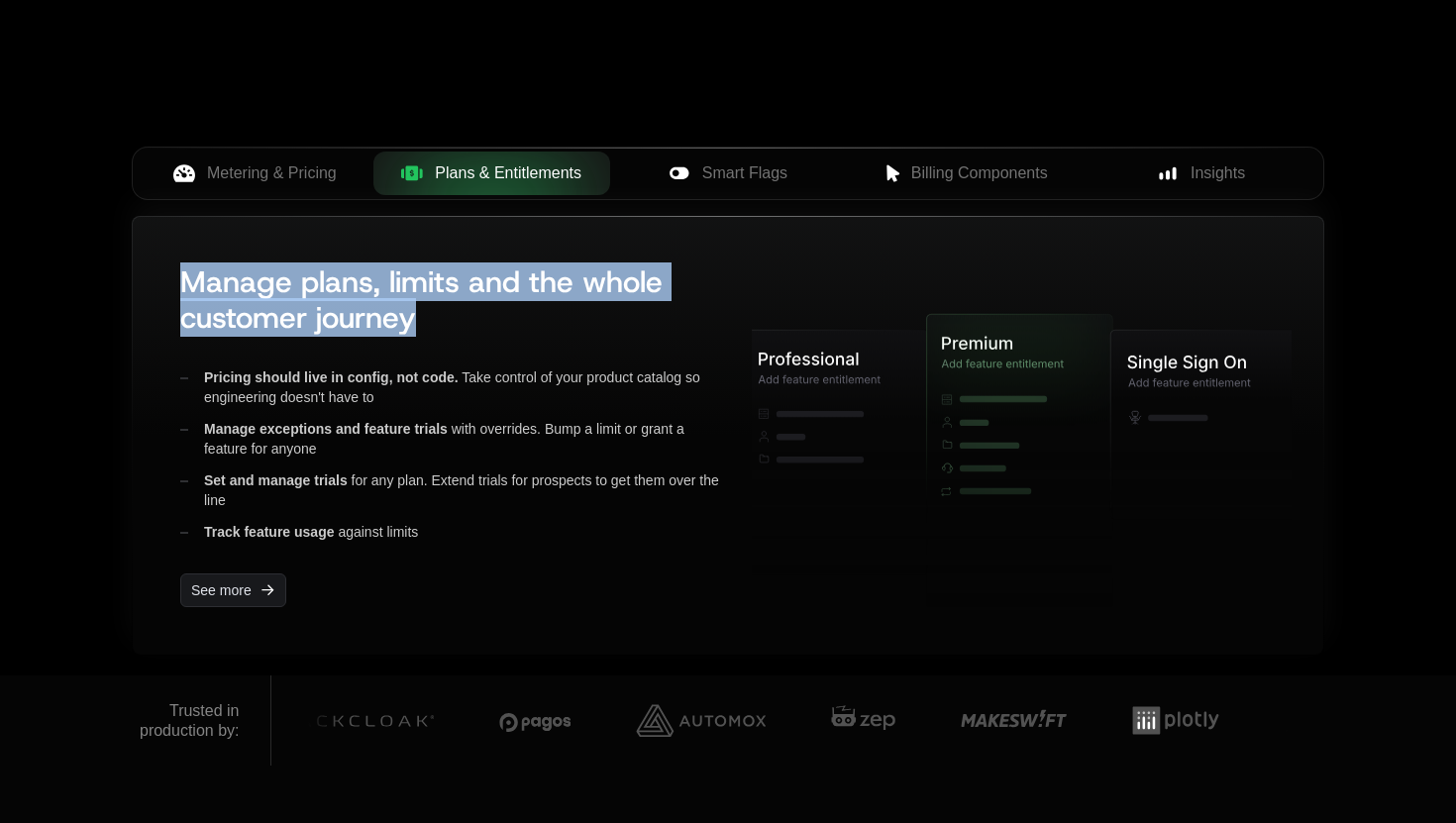 click on "Manage exceptions and feature trials" at bounding box center (326, 429) 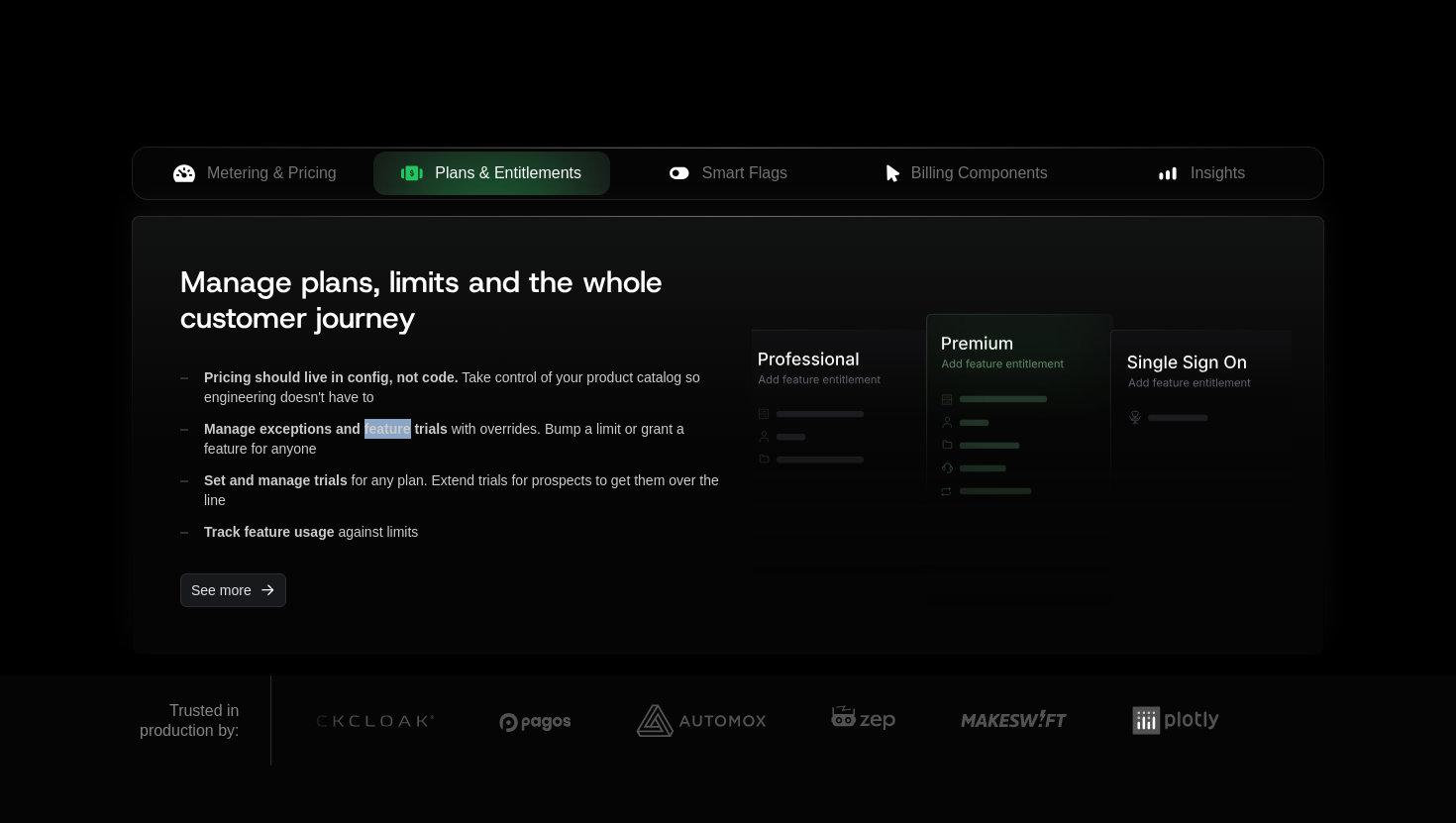 click on "Manage exceptions and feature trials" at bounding box center [326, 429] 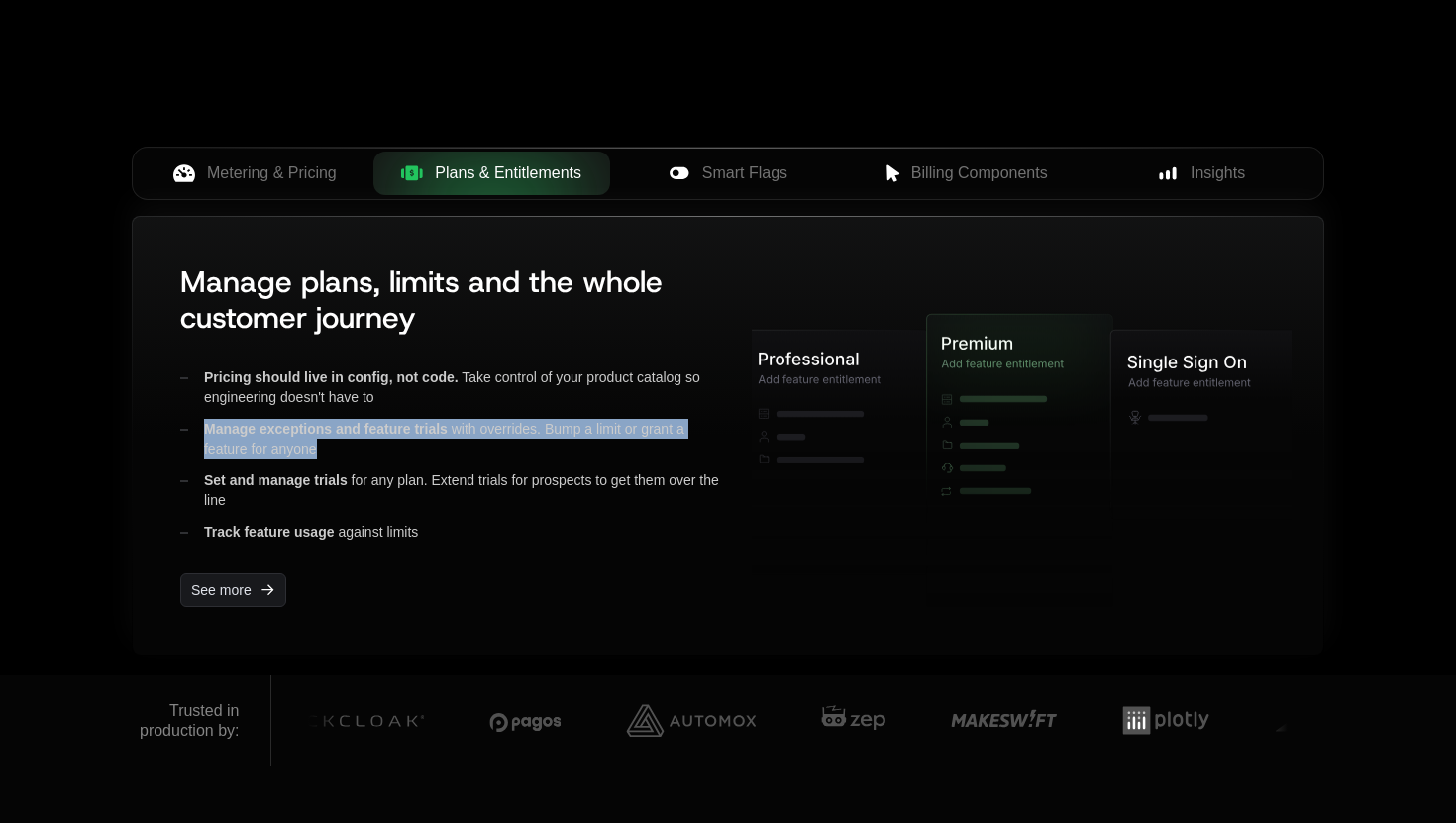 click on "Manage exceptions and feature trials" at bounding box center (326, 429) 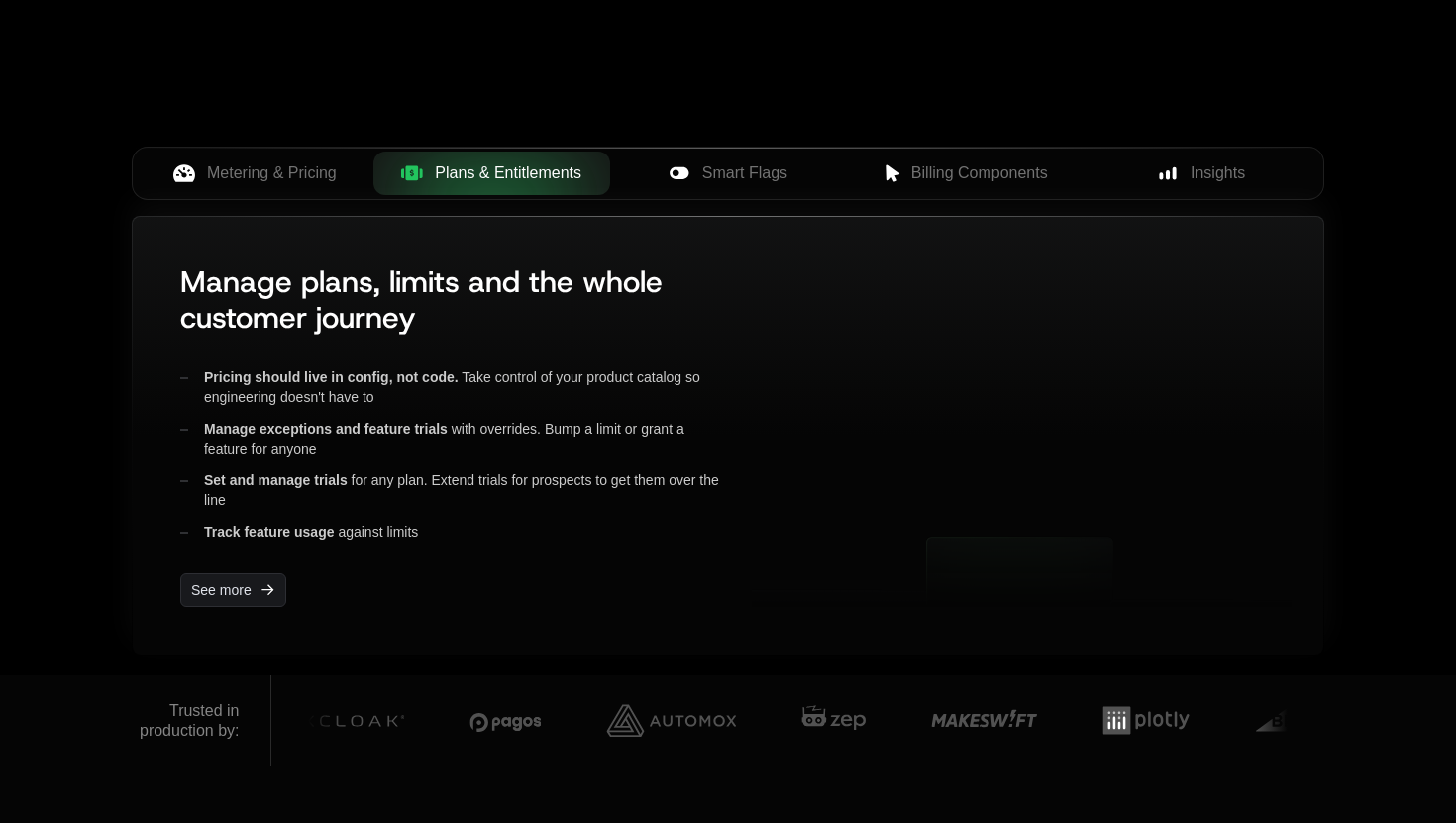 click on "Pricing should live in config, not code.   Take control of your product catalog so engineering doesn't have to" at bounding box center [450, 387] 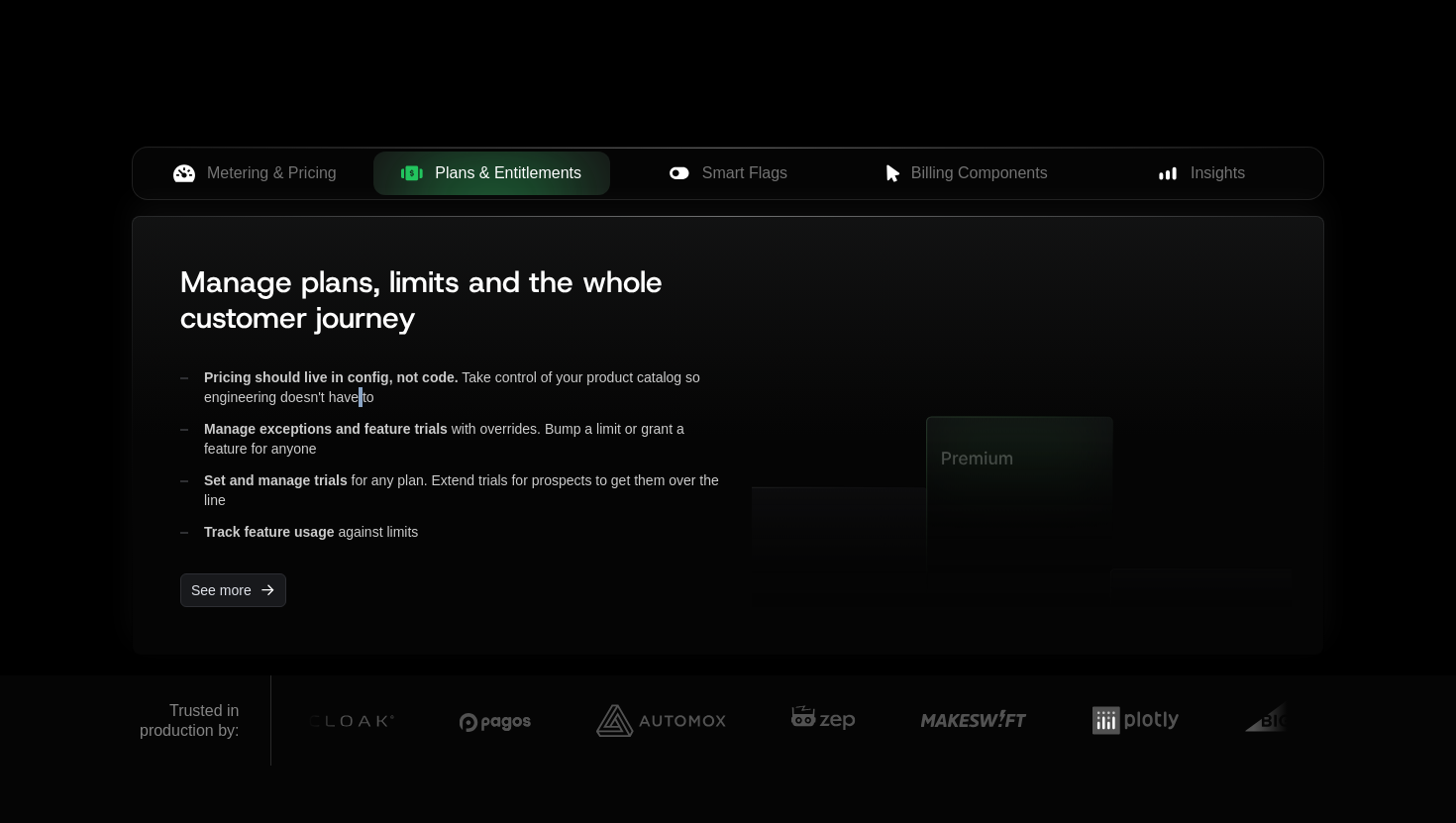 click on "Pricing should live in config, not code.   Take control of your product catalog so engineering doesn't have to" at bounding box center [450, 387] 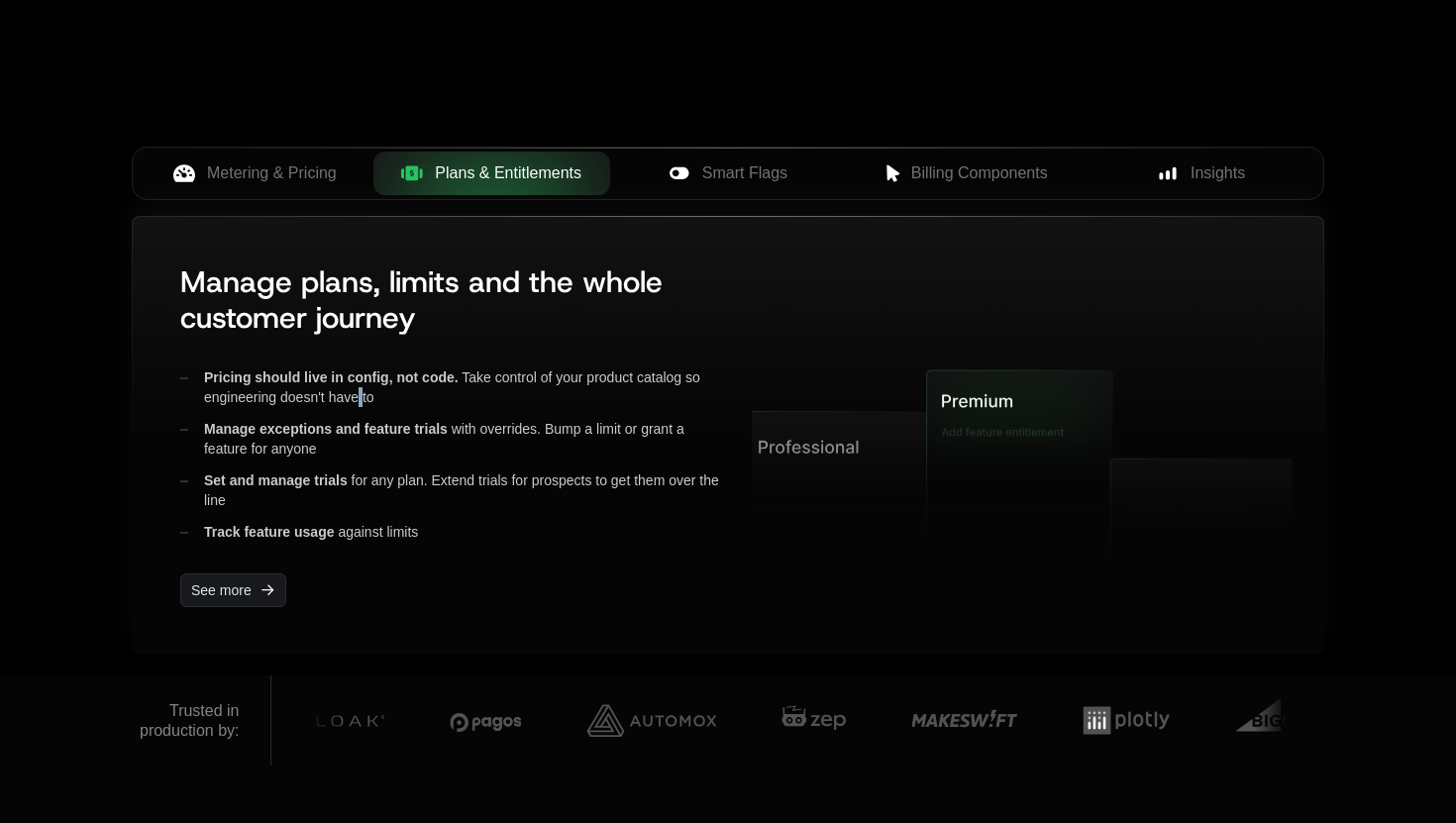 click on "Pricing should live in config, not code.   Take control of your product catalog so engineering doesn't have to" at bounding box center (450, 387) 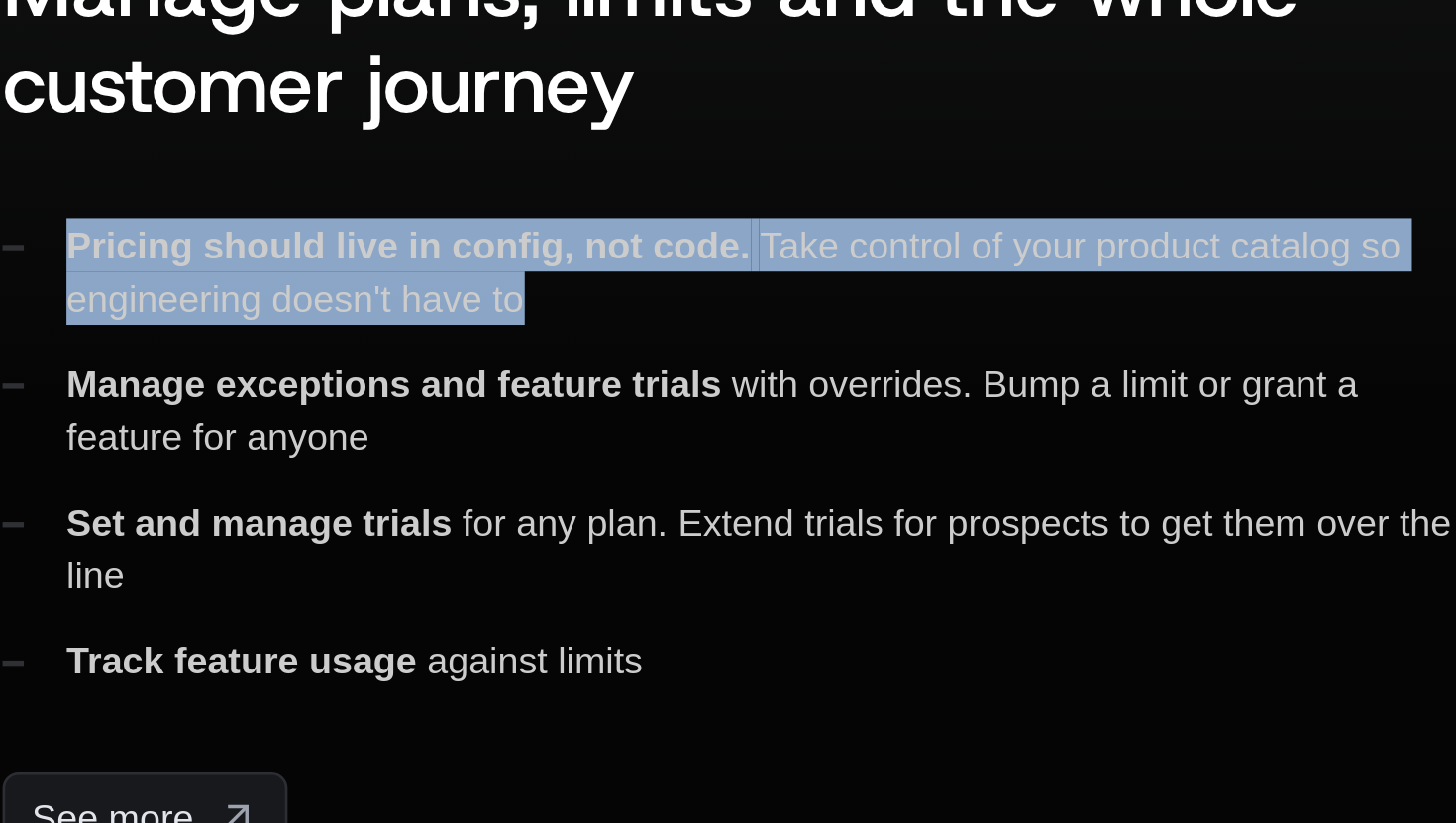 scroll, scrollTop: 749, scrollLeft: 0, axis: vertical 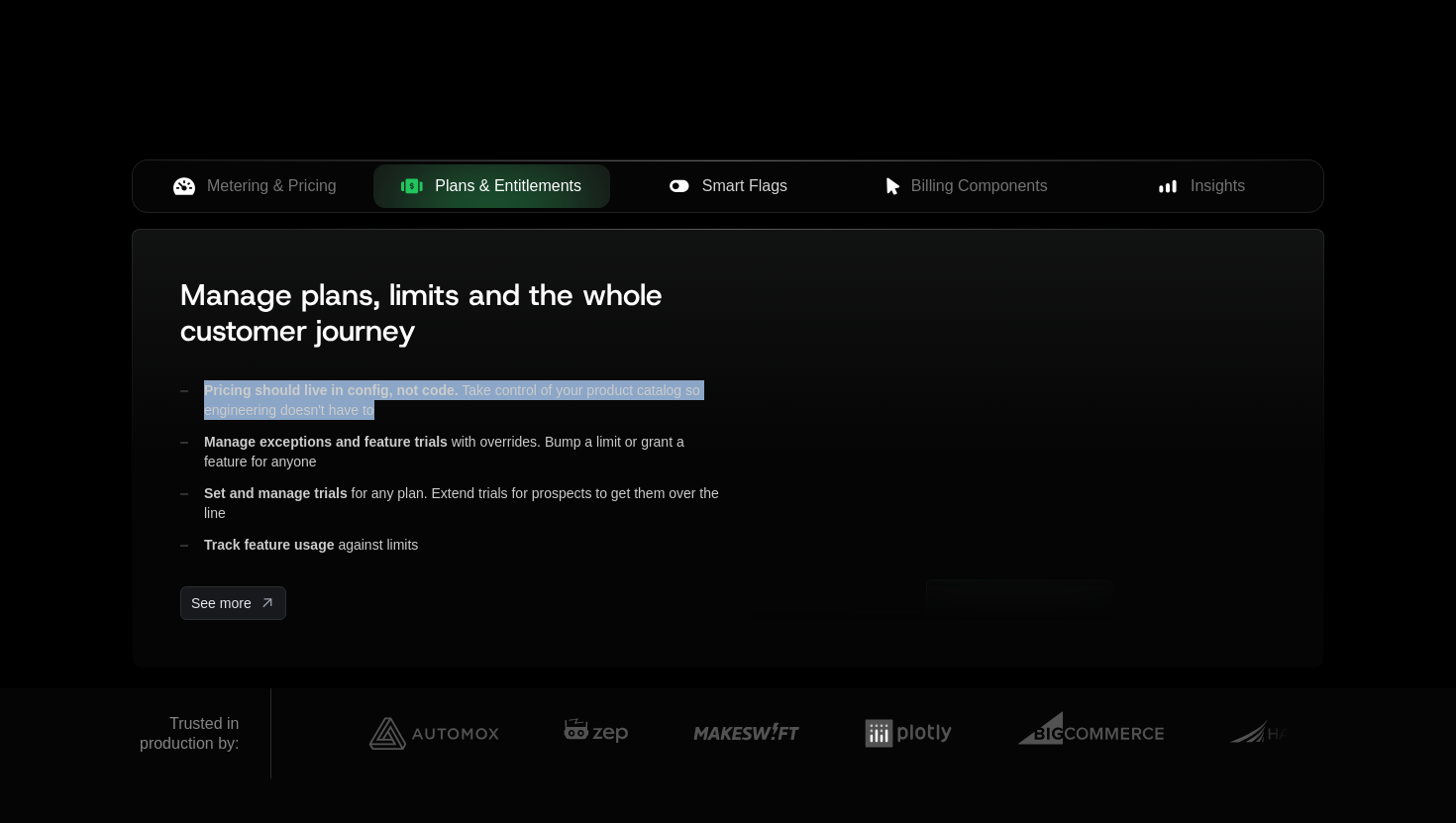 click on "Smart Flags" at bounding box center (728, 186) 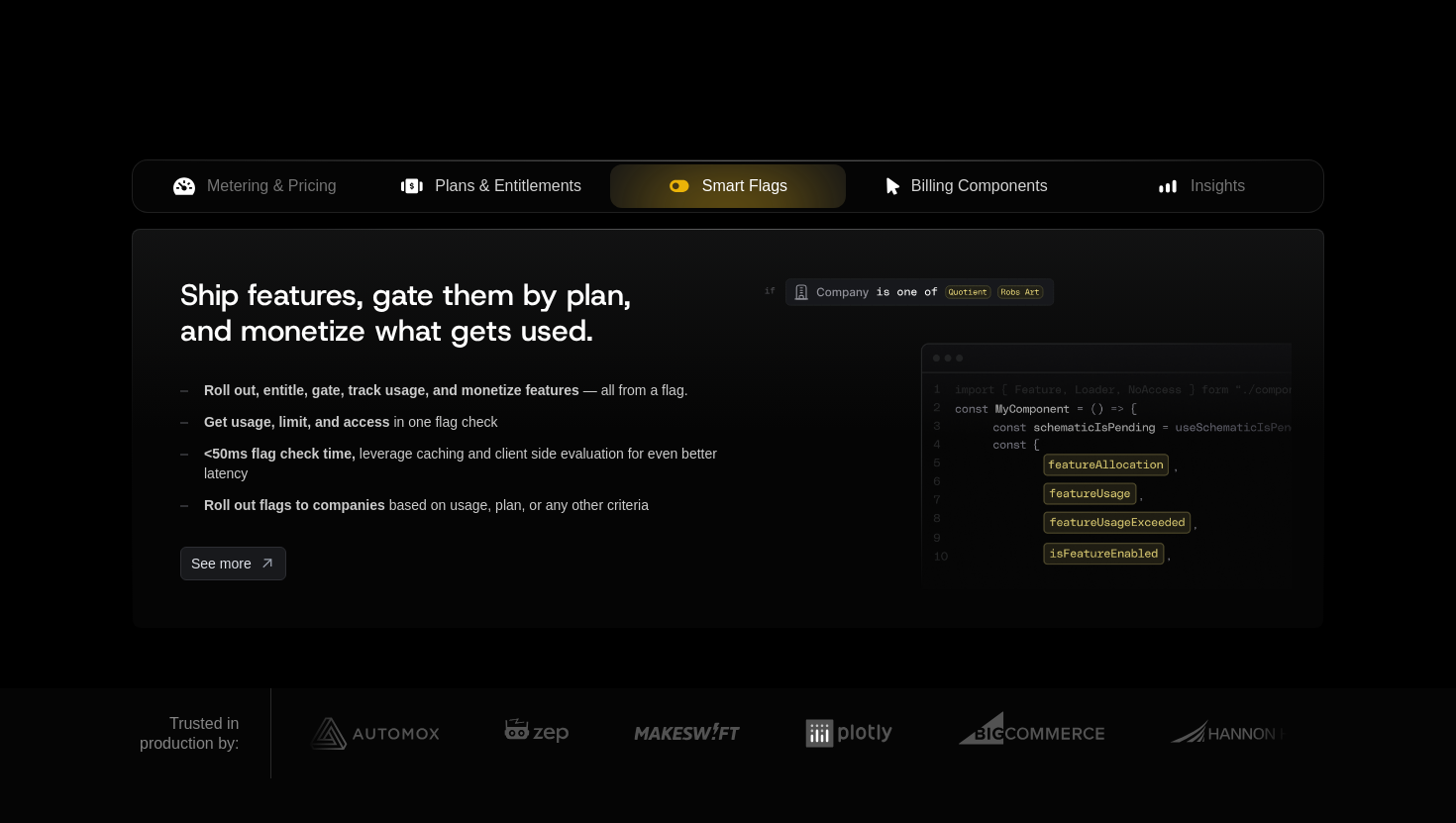 click on "Billing Components" at bounding box center [980, 186] 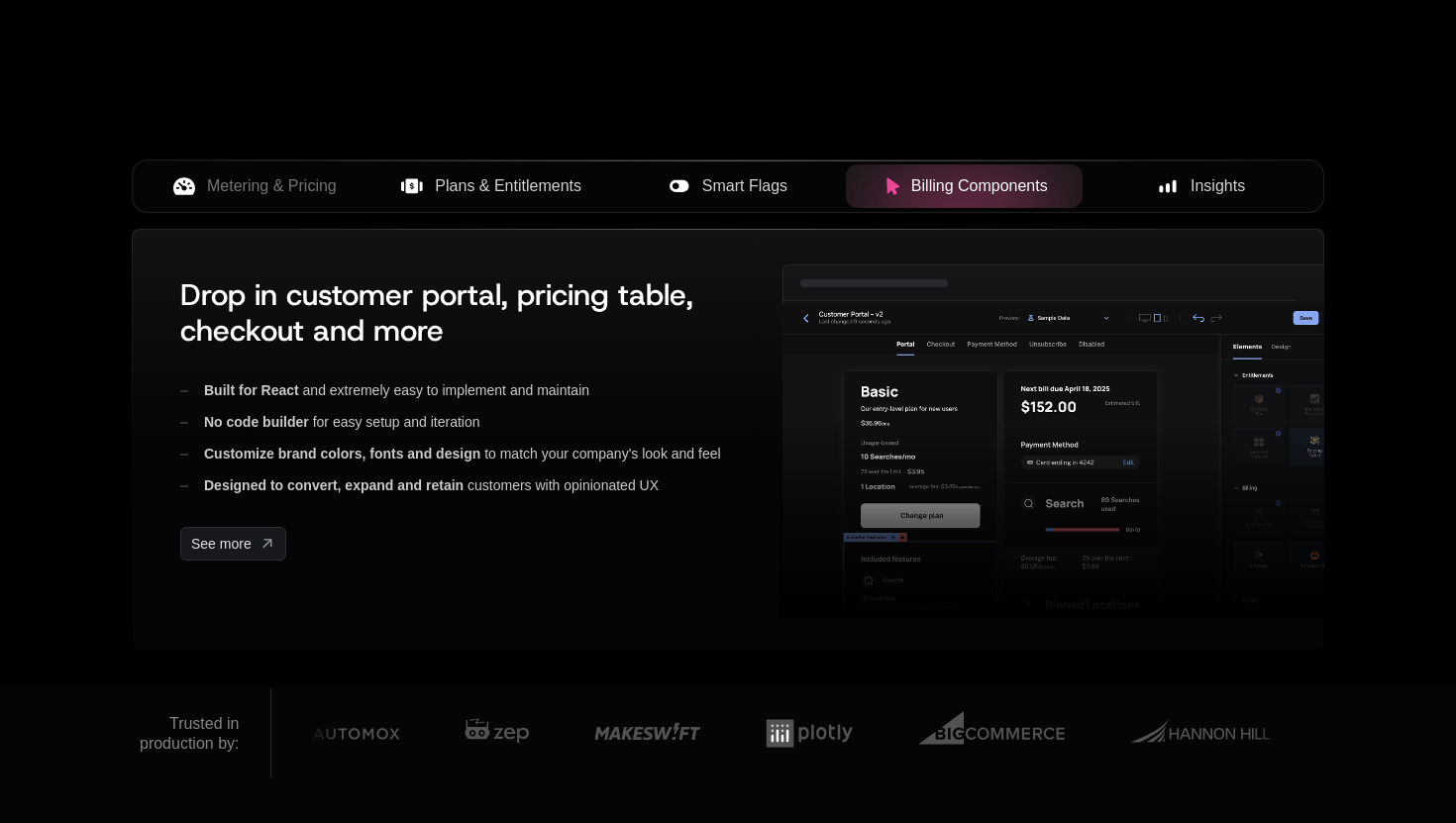 click on "Insights" at bounding box center (1200, 186) 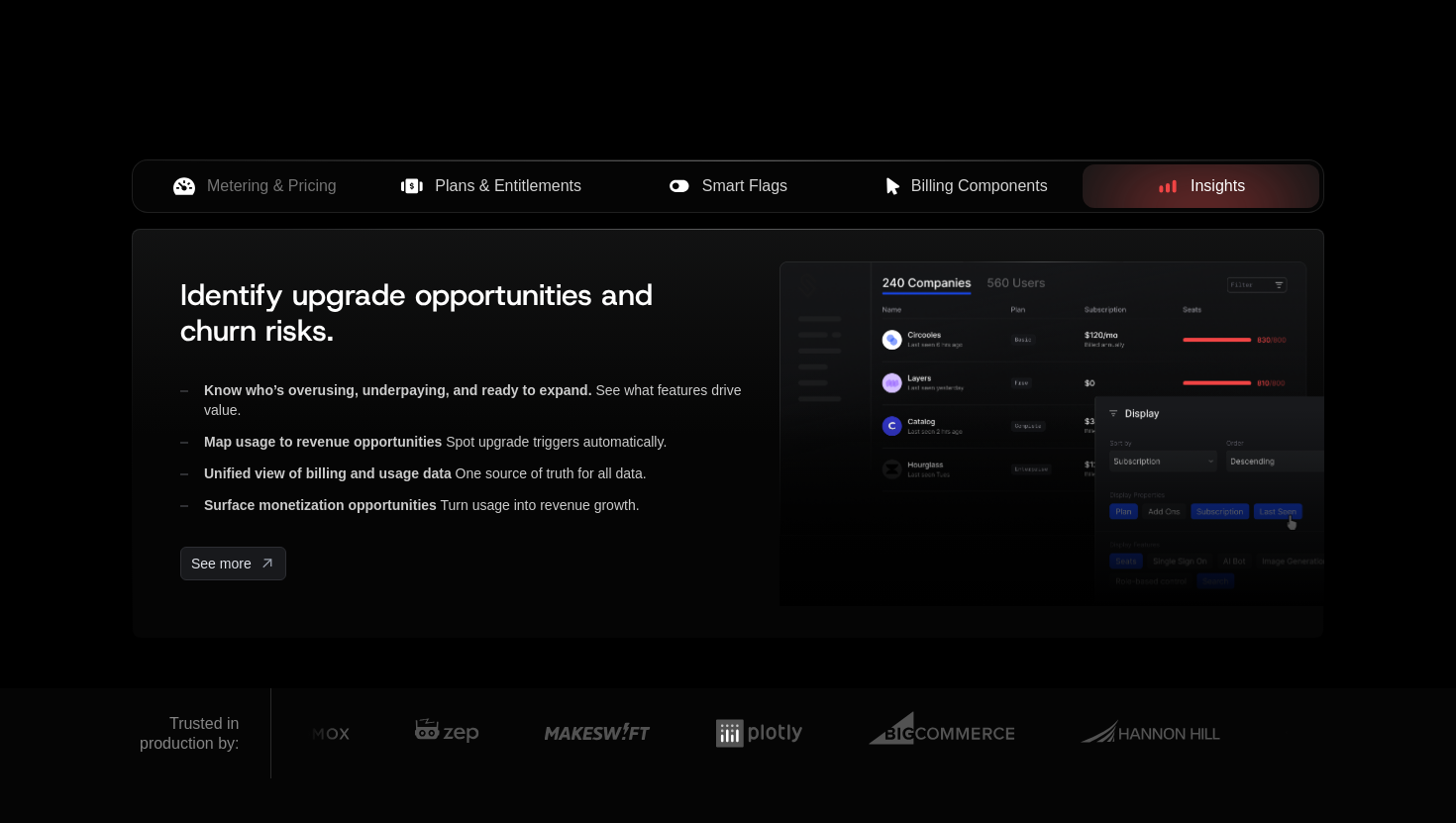 click on "Metering & Pricing Plans & Entitlements Smart Flags Billing Components Insights" at bounding box center [728, 186] 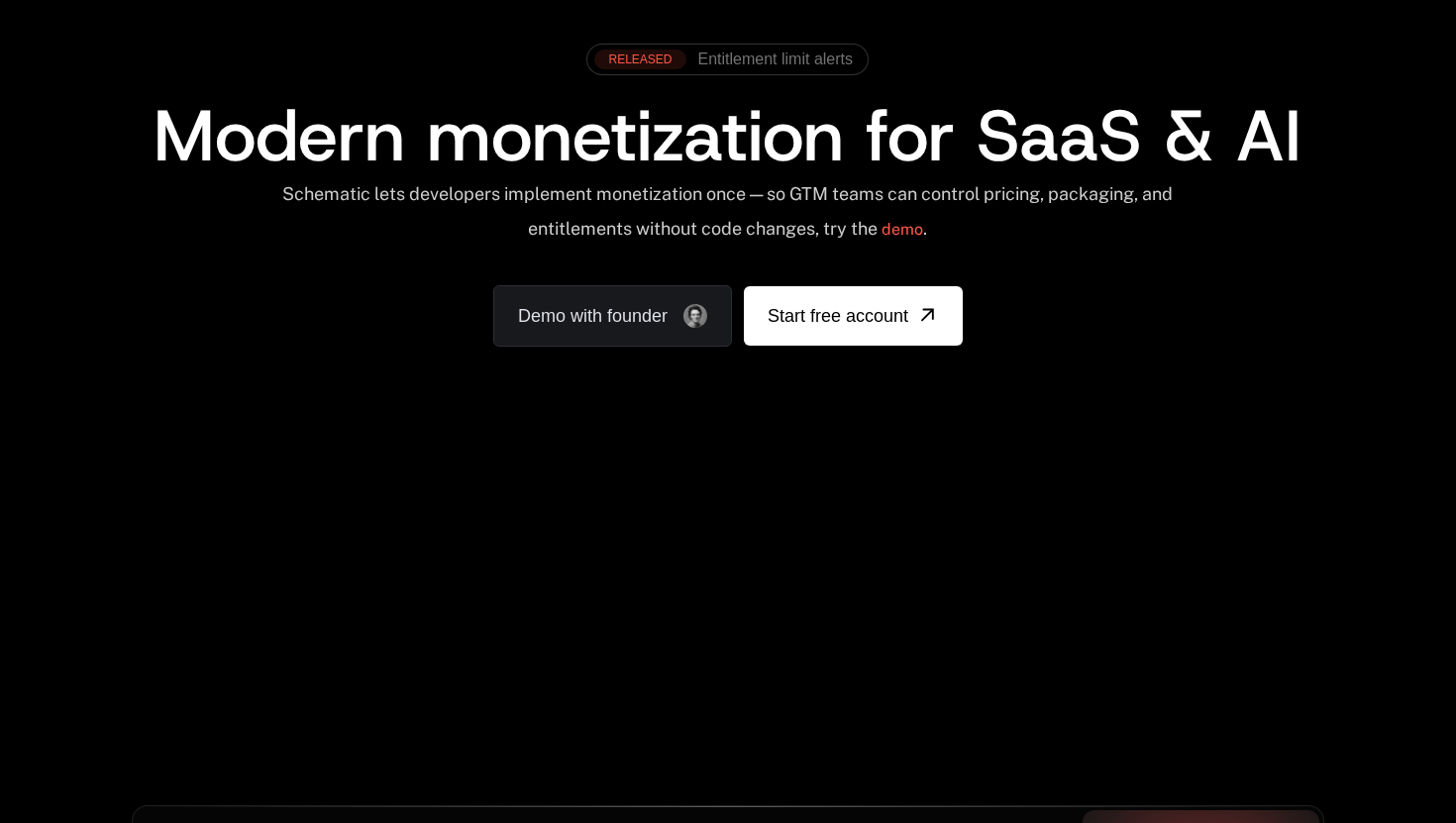 scroll, scrollTop: 0, scrollLeft: 0, axis: both 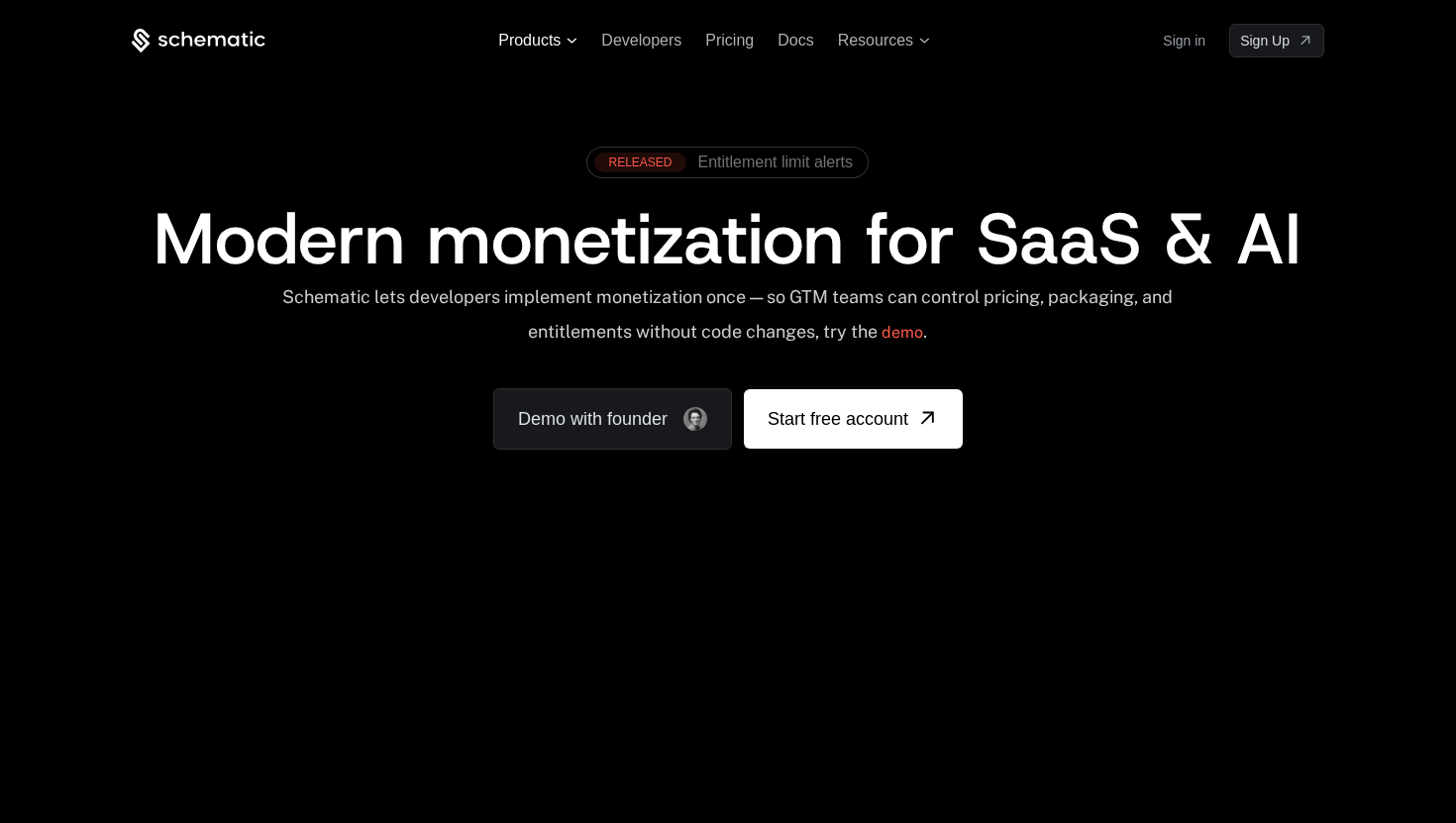 click on "Products" at bounding box center (529, 41) 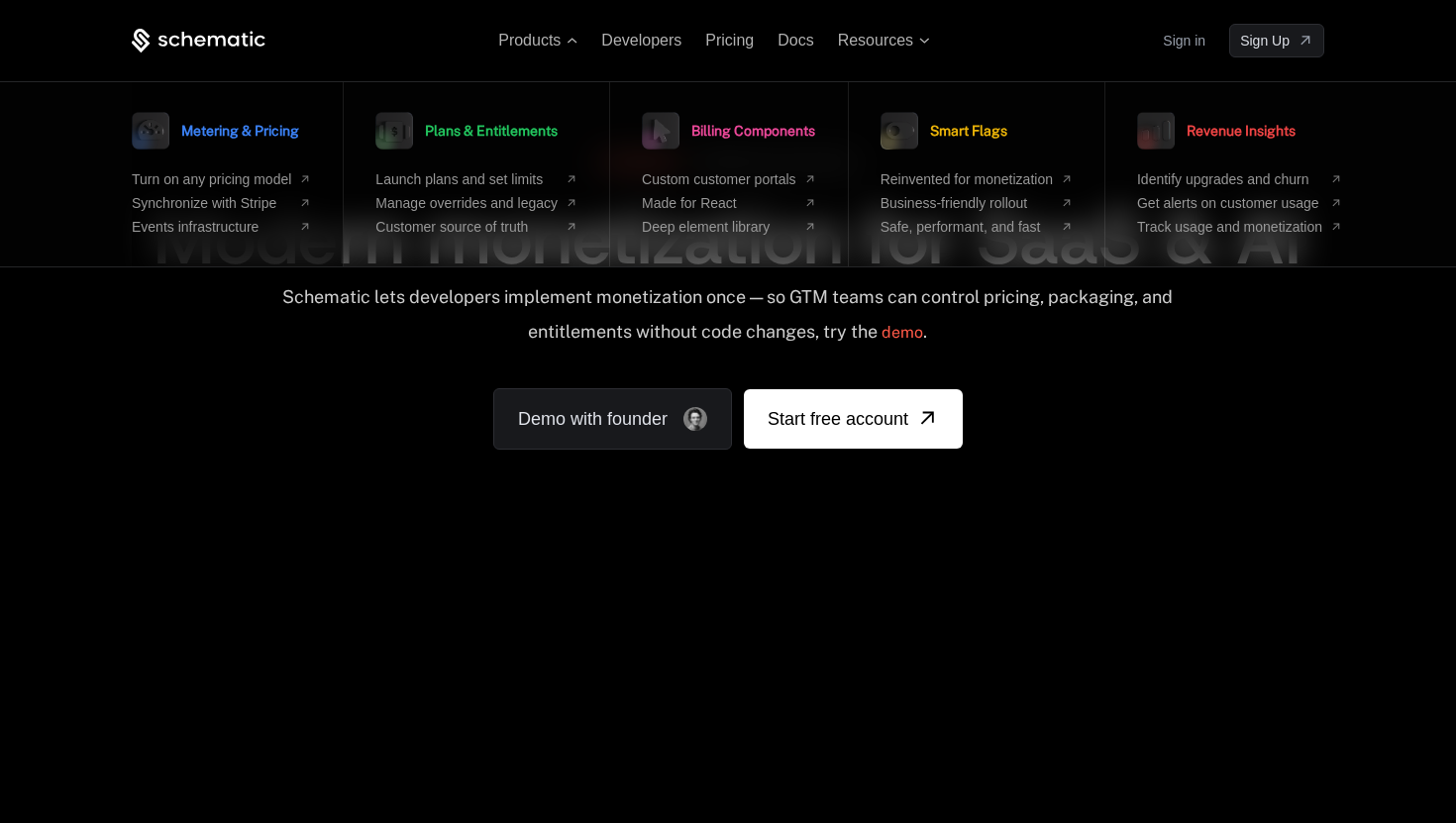 click on "Metering & Pricing" at bounding box center [215, 131] 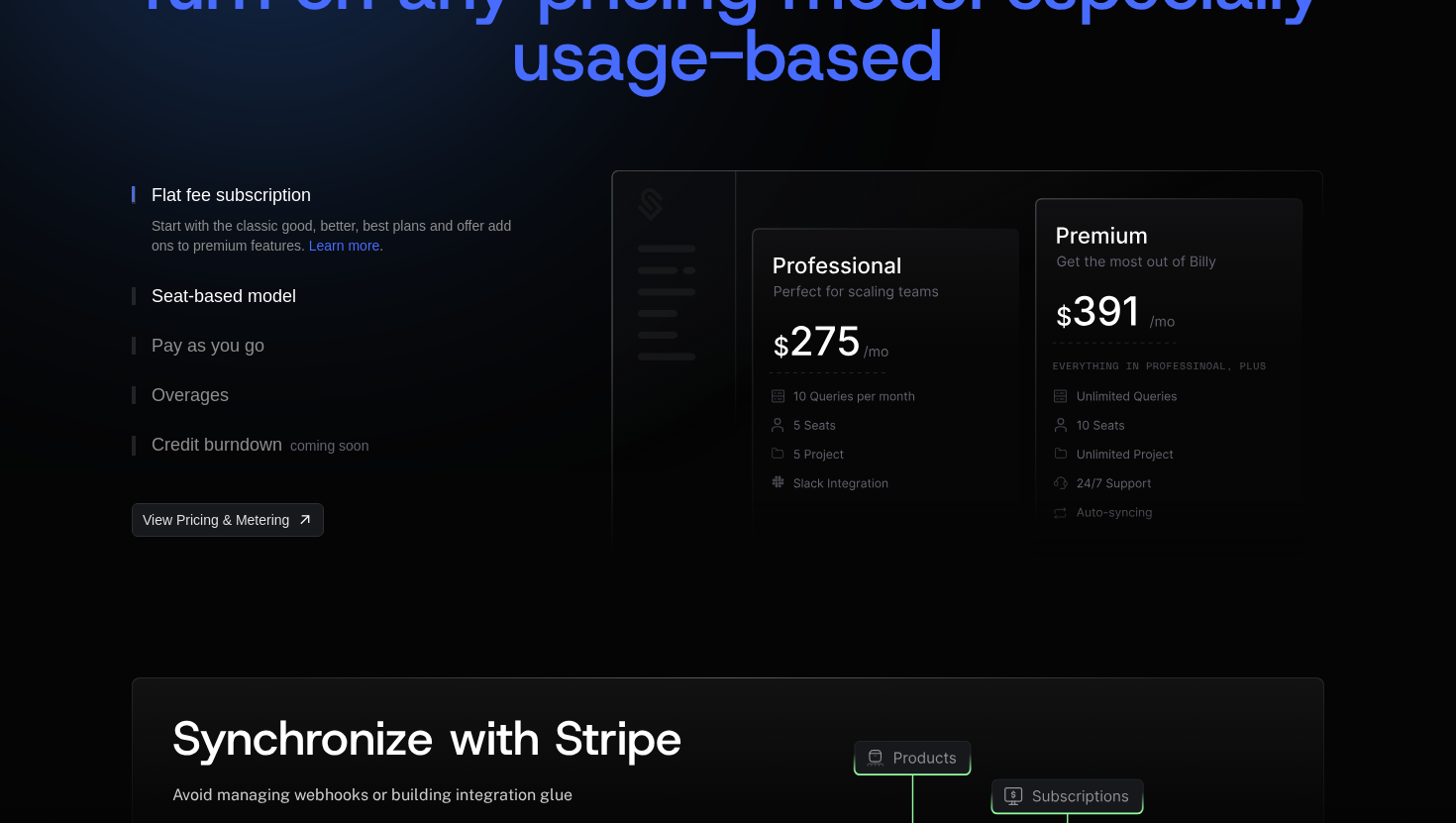scroll, scrollTop: 360, scrollLeft: 0, axis: vertical 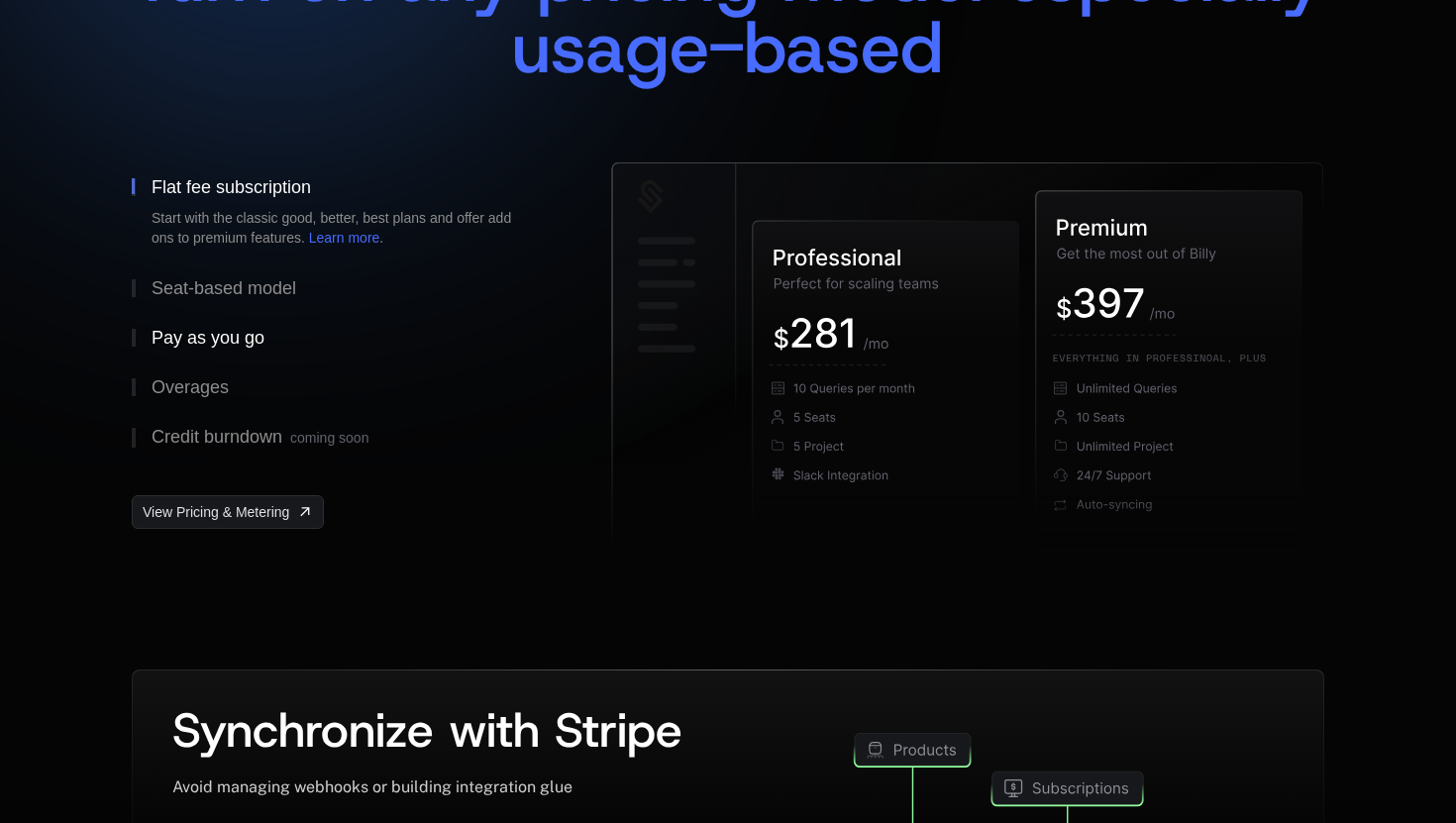 click on "Pay as you go" at bounding box center [208, 338] 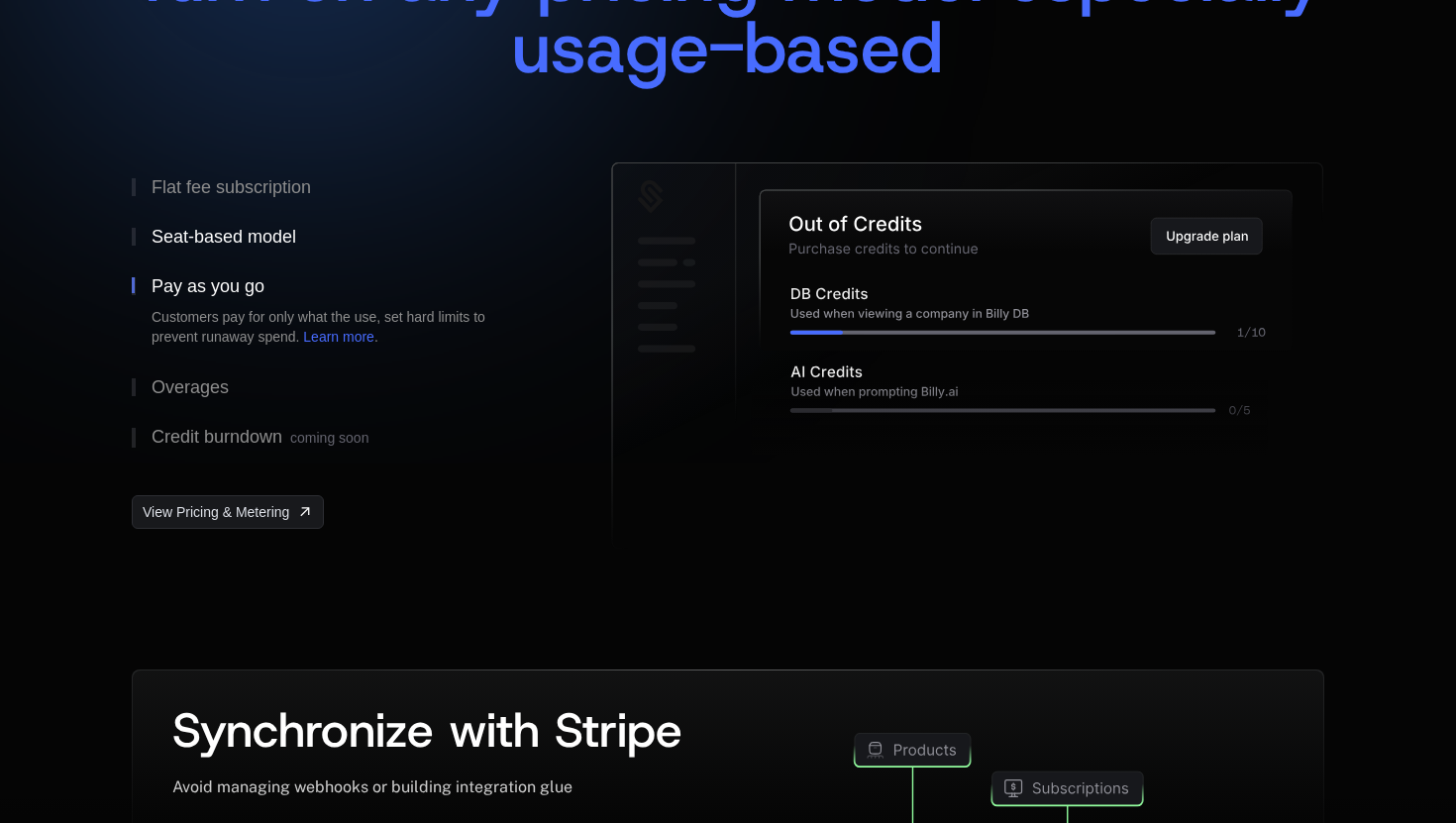 click on "Seat-based model" at bounding box center (224, 237) 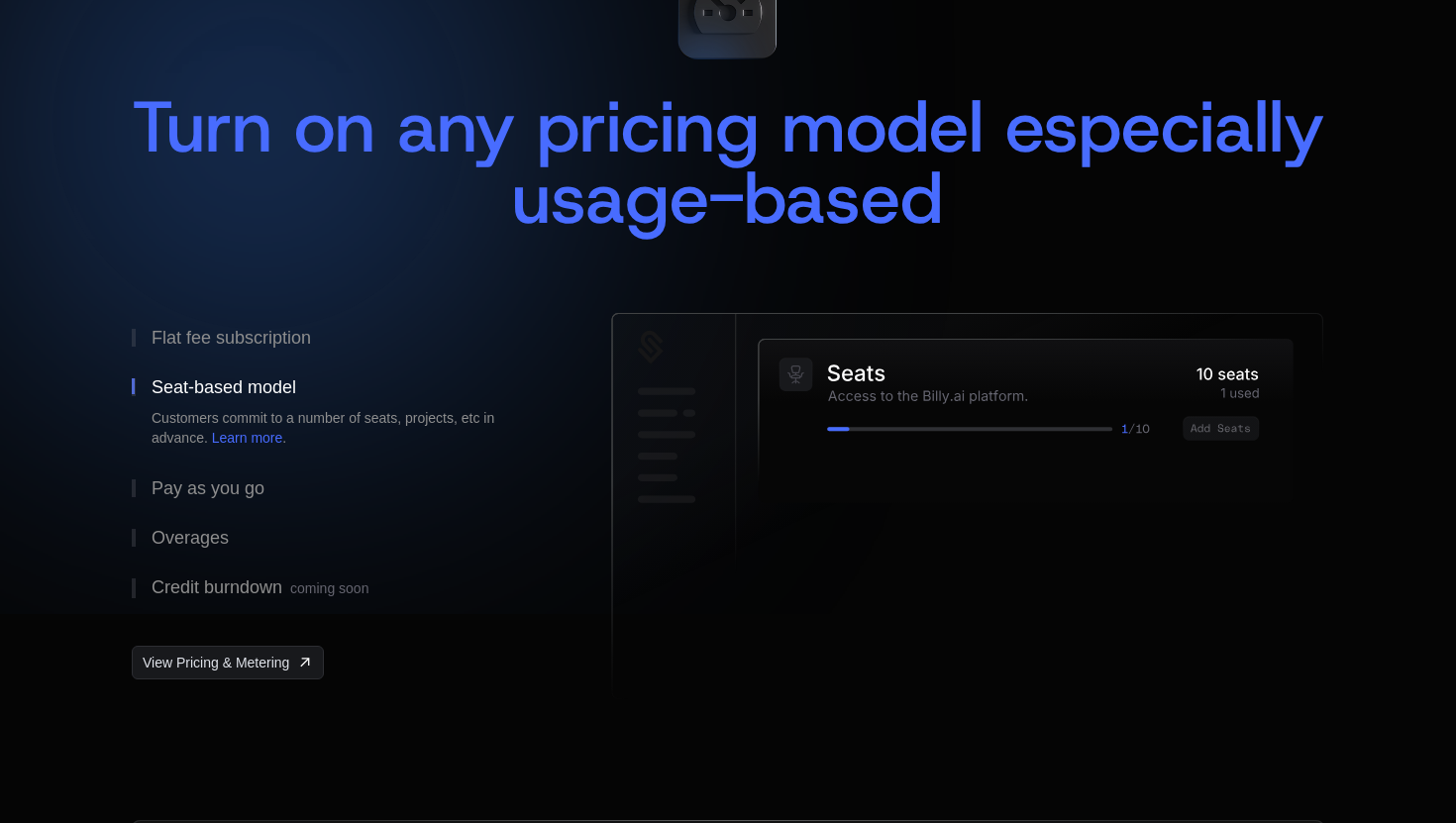 scroll, scrollTop: 208, scrollLeft: 0, axis: vertical 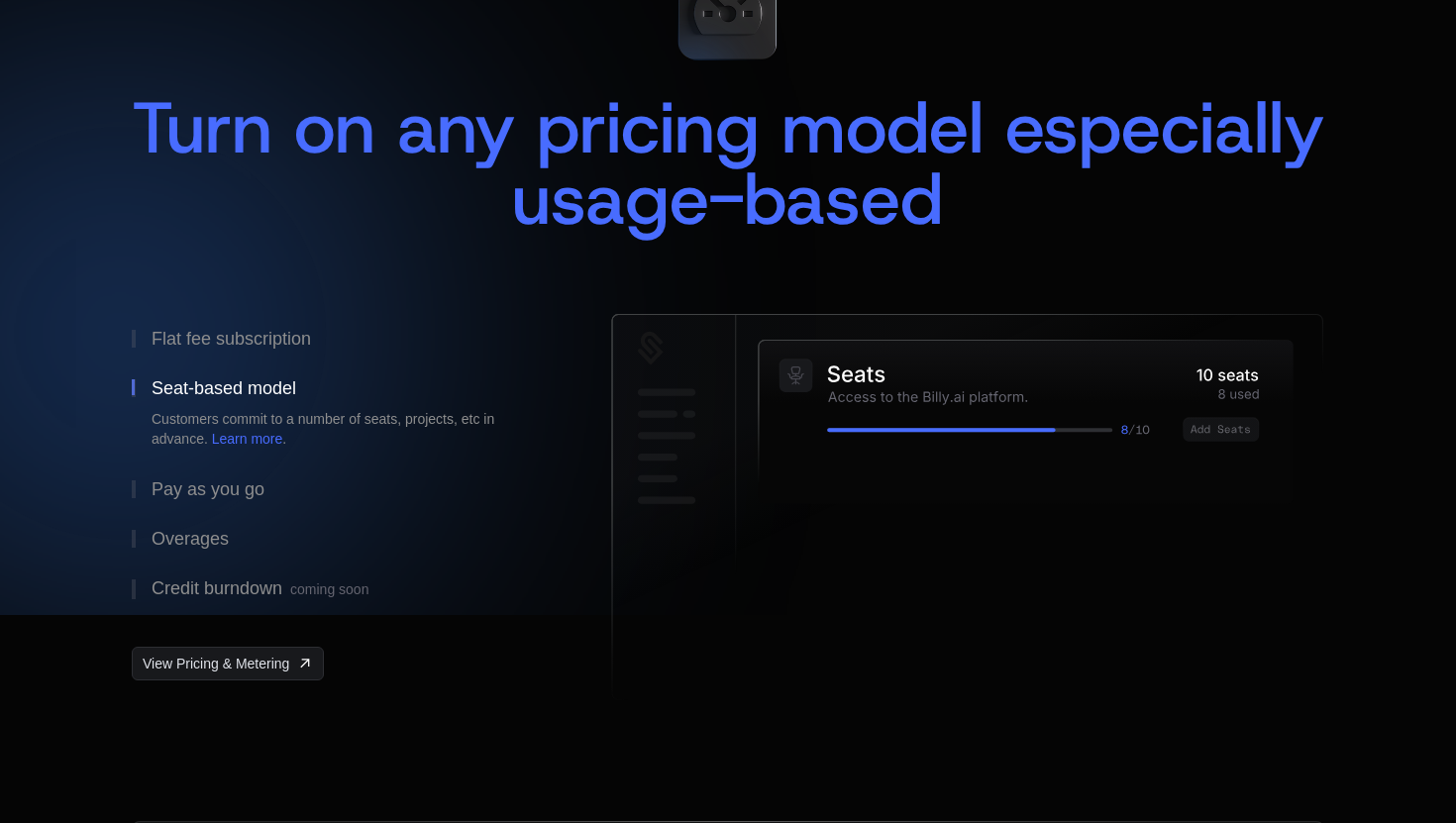 click on "Turn on any pricing model especially usage-based" at bounding box center (728, 129) 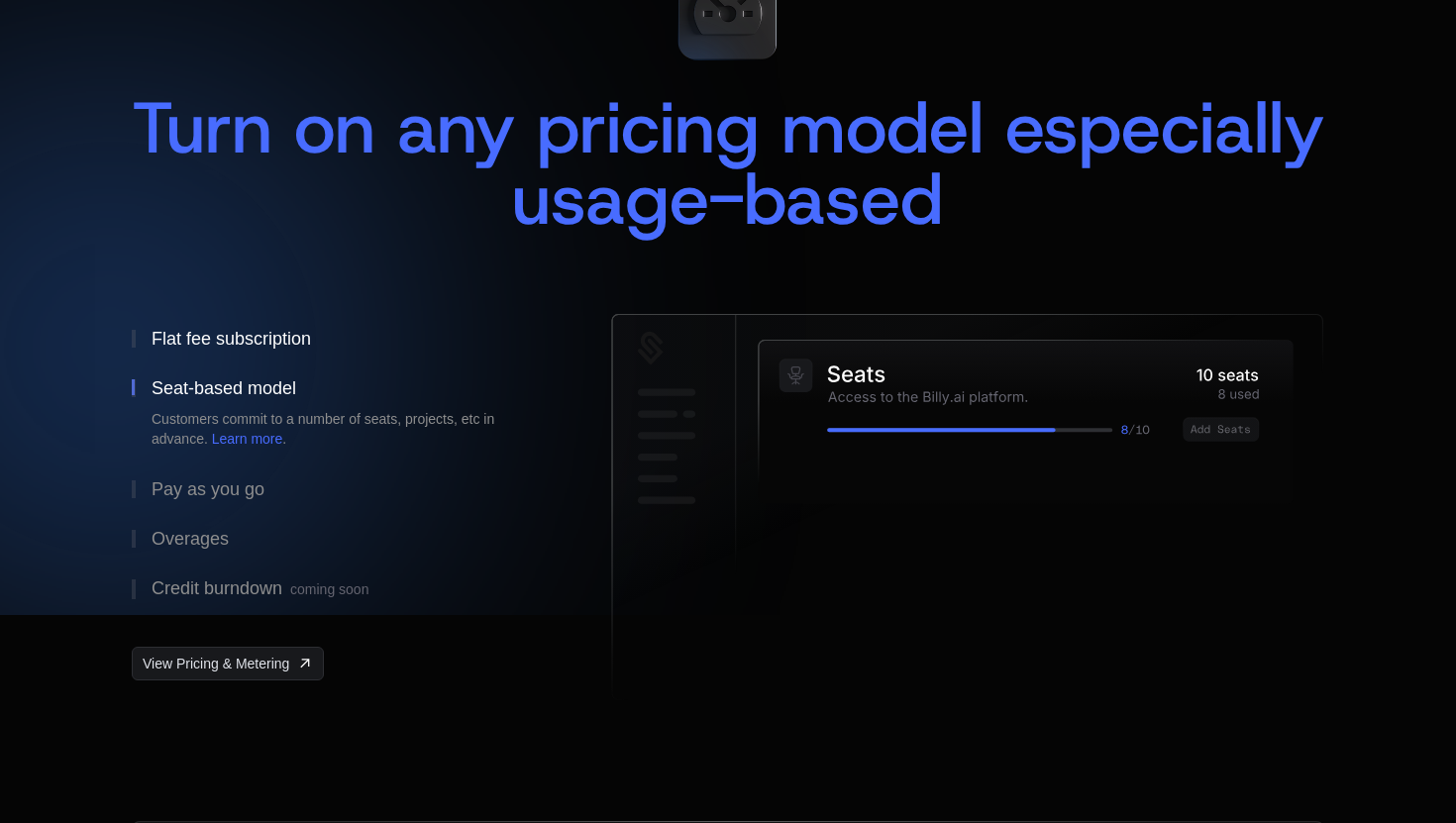 click on "Flat fee subscription" at bounding box center [231, 339] 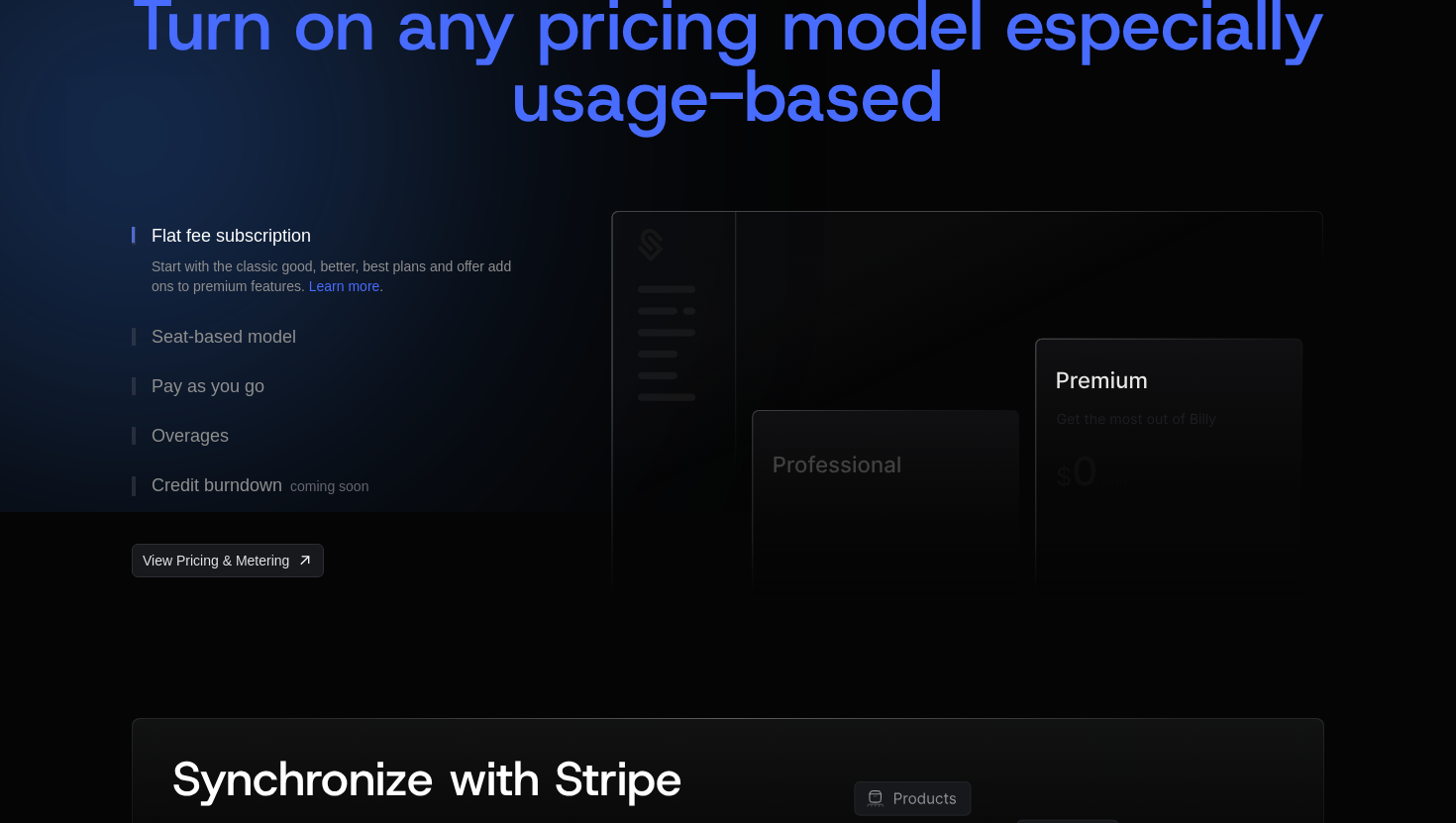 scroll, scrollTop: 318, scrollLeft: 0, axis: vertical 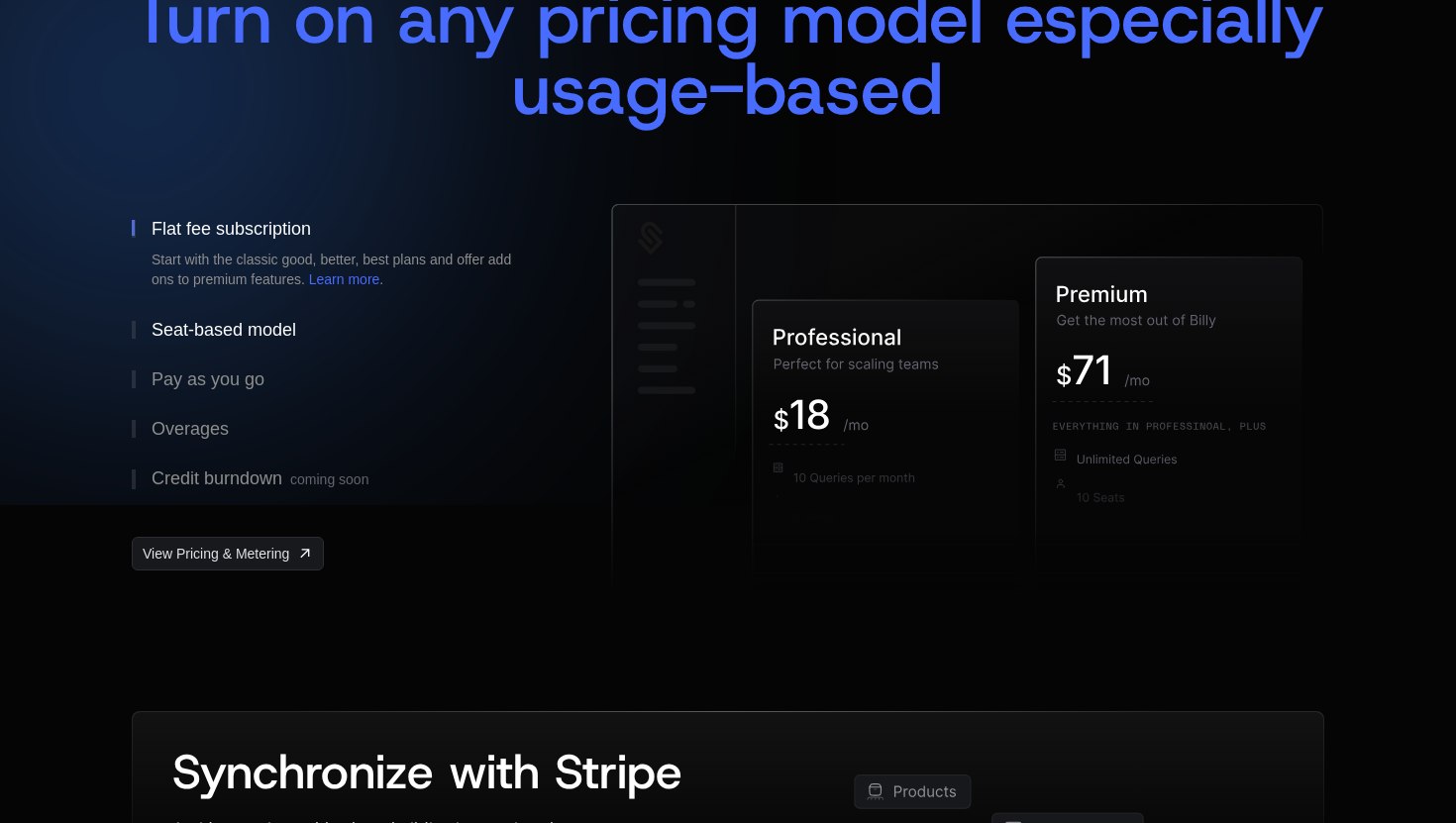 click on "Seat-based model" at bounding box center (340, 330) 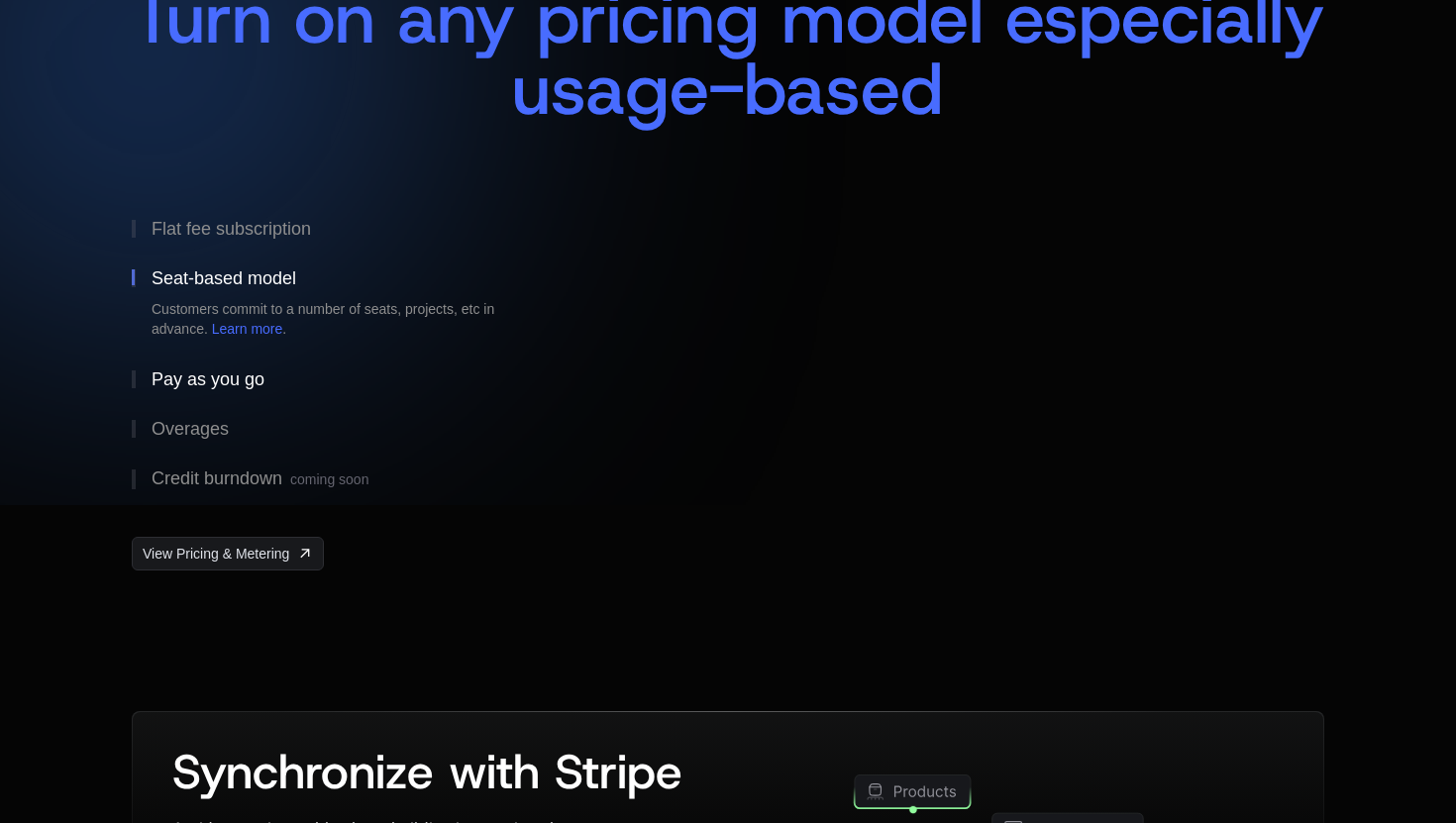 click on "Pay as you go" at bounding box center [208, 379] 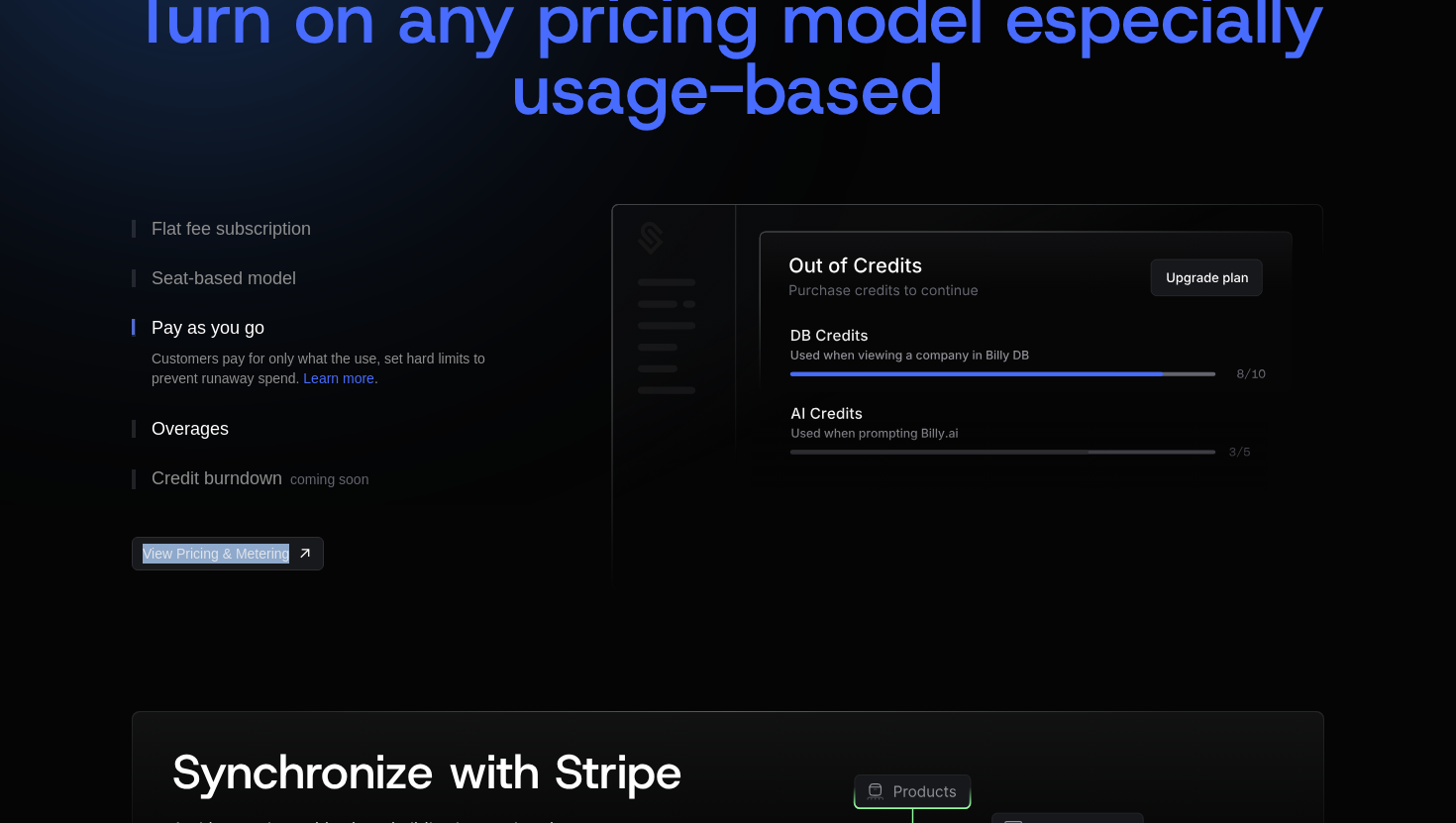click on "Overages" at bounding box center (190, 429) 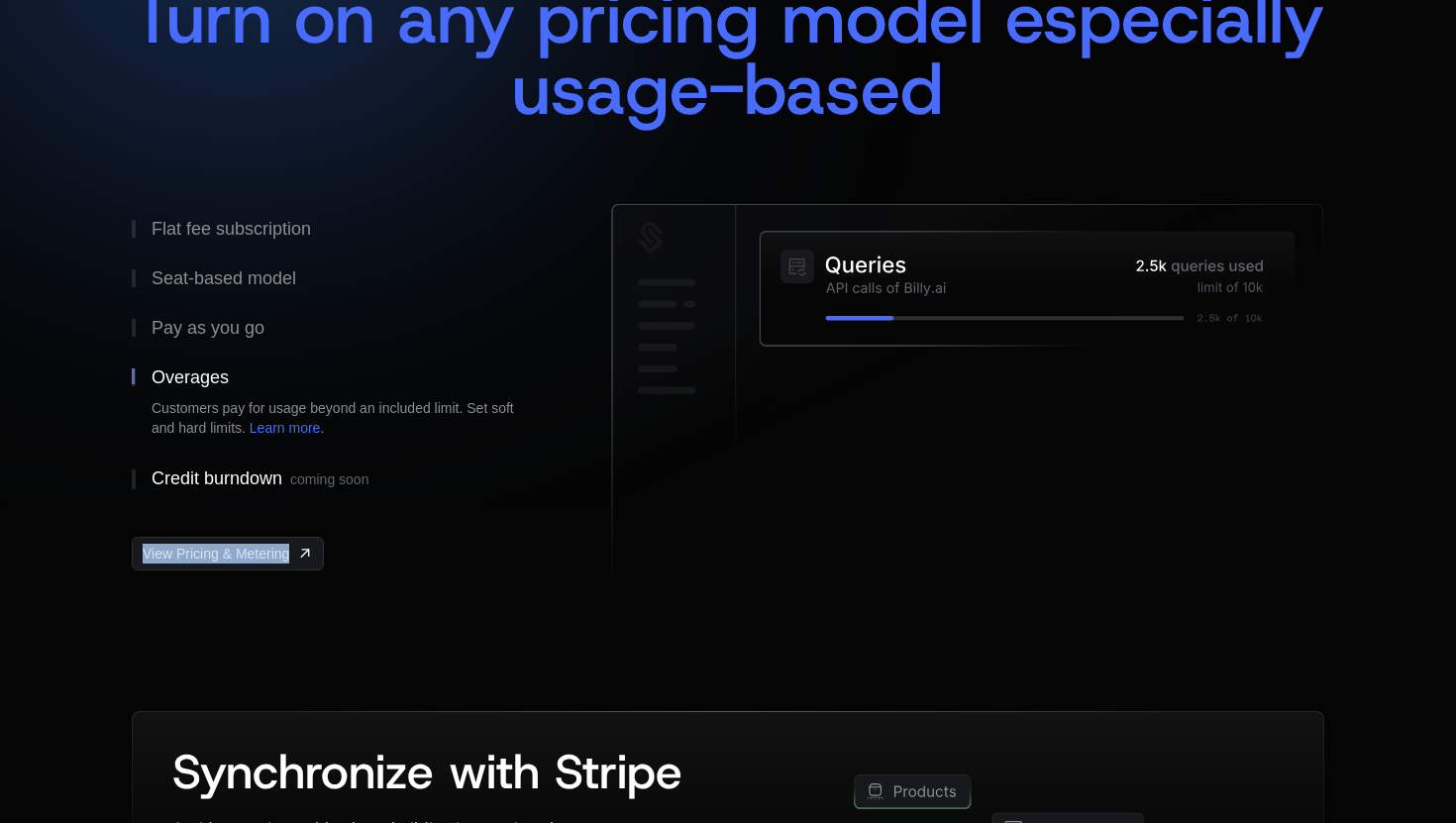 click on "Credit burndown coming soon" at bounding box center [260, 479] 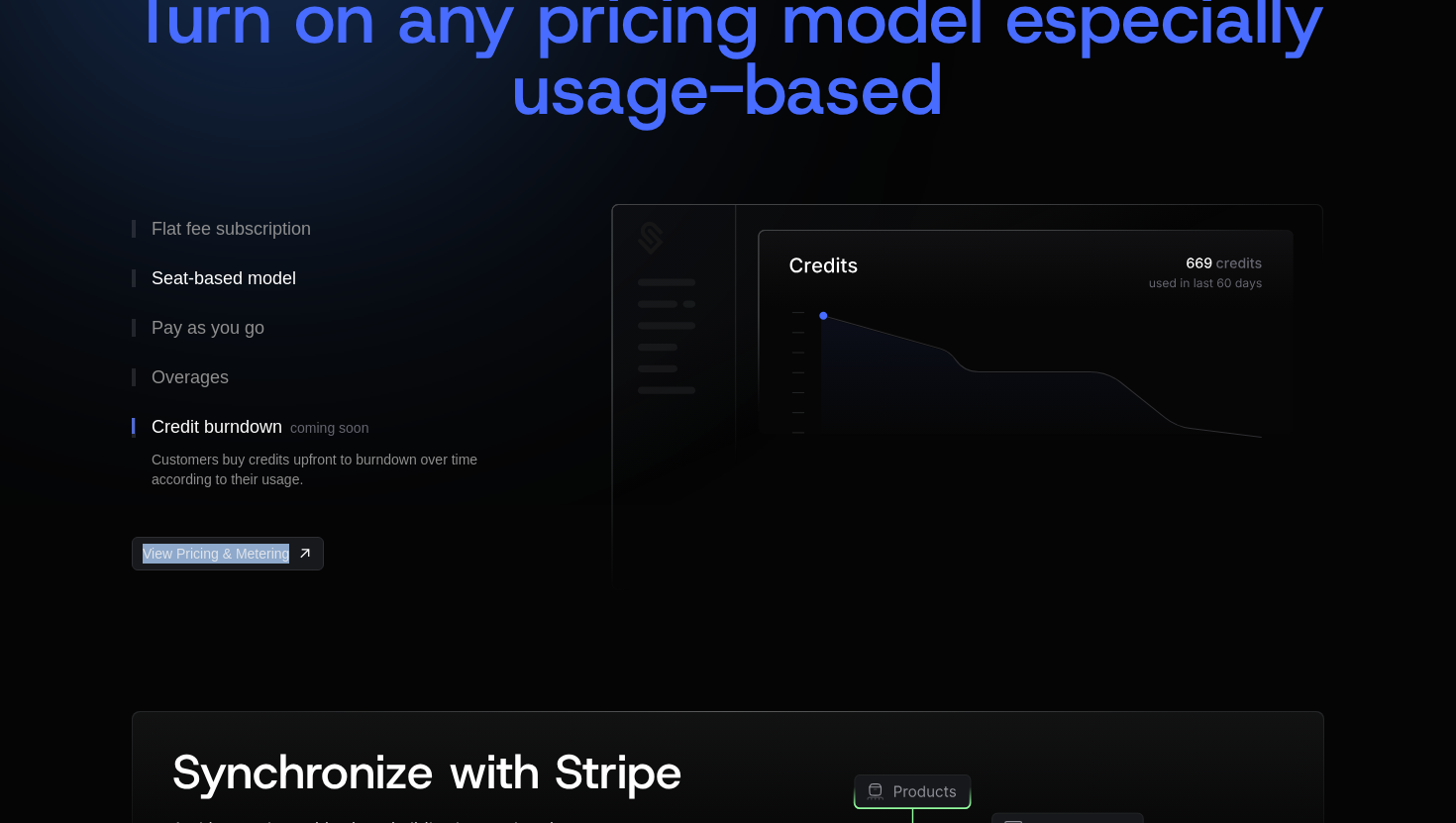 click on "Seat-based model" at bounding box center [340, 278] 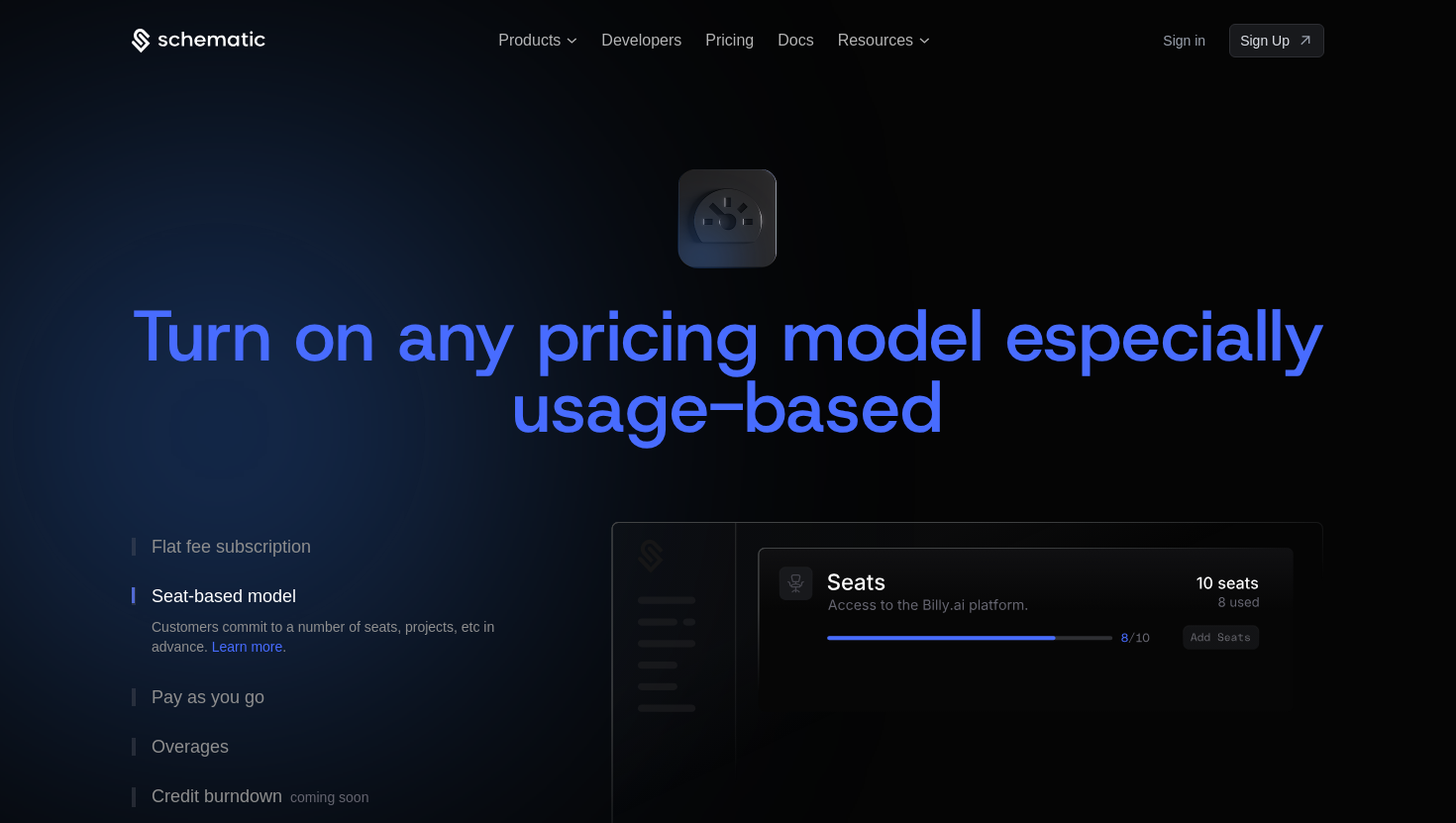 scroll, scrollTop: 222, scrollLeft: 0, axis: vertical 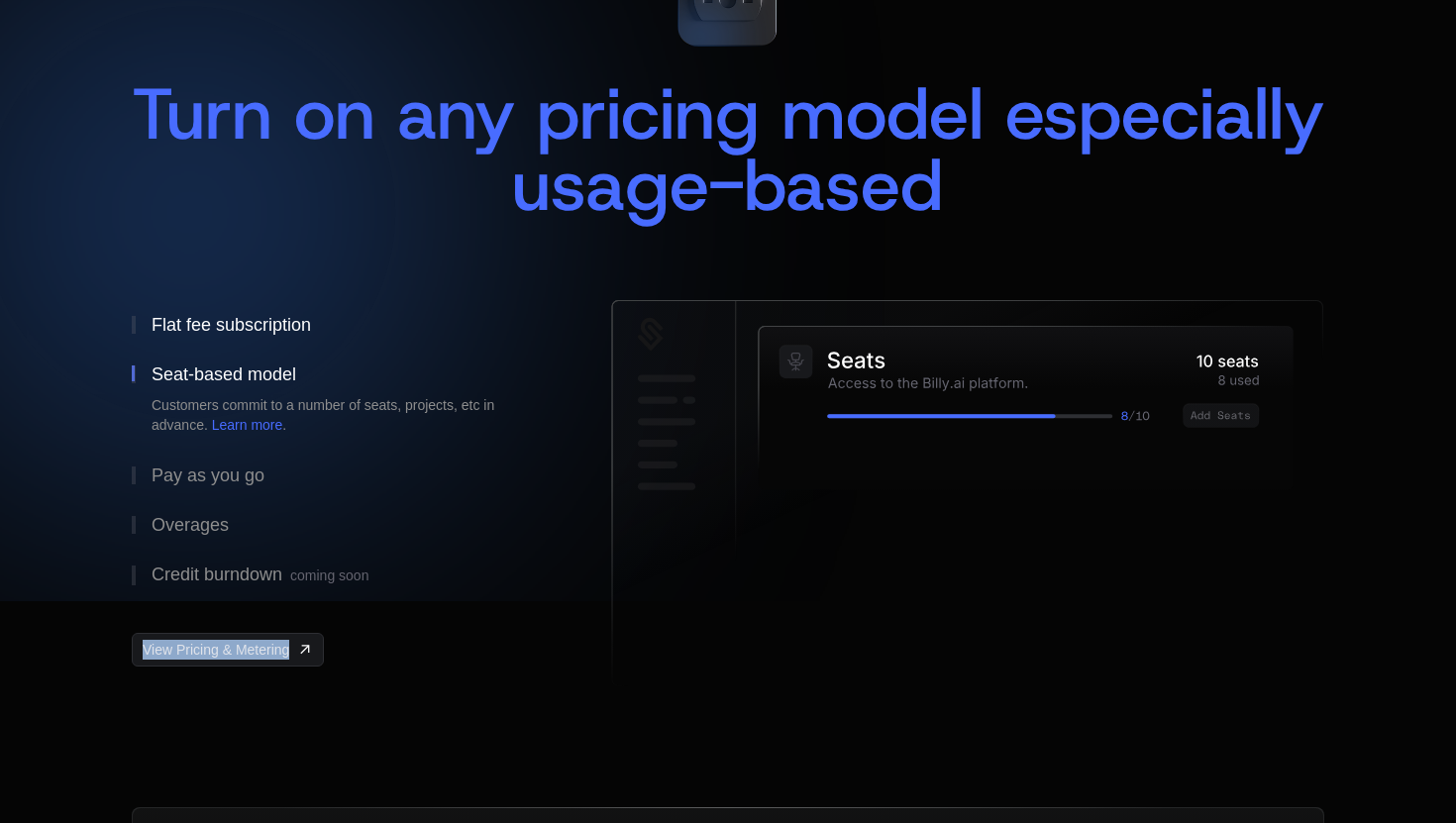 click on "Flat fee subscription" at bounding box center [231, 325] 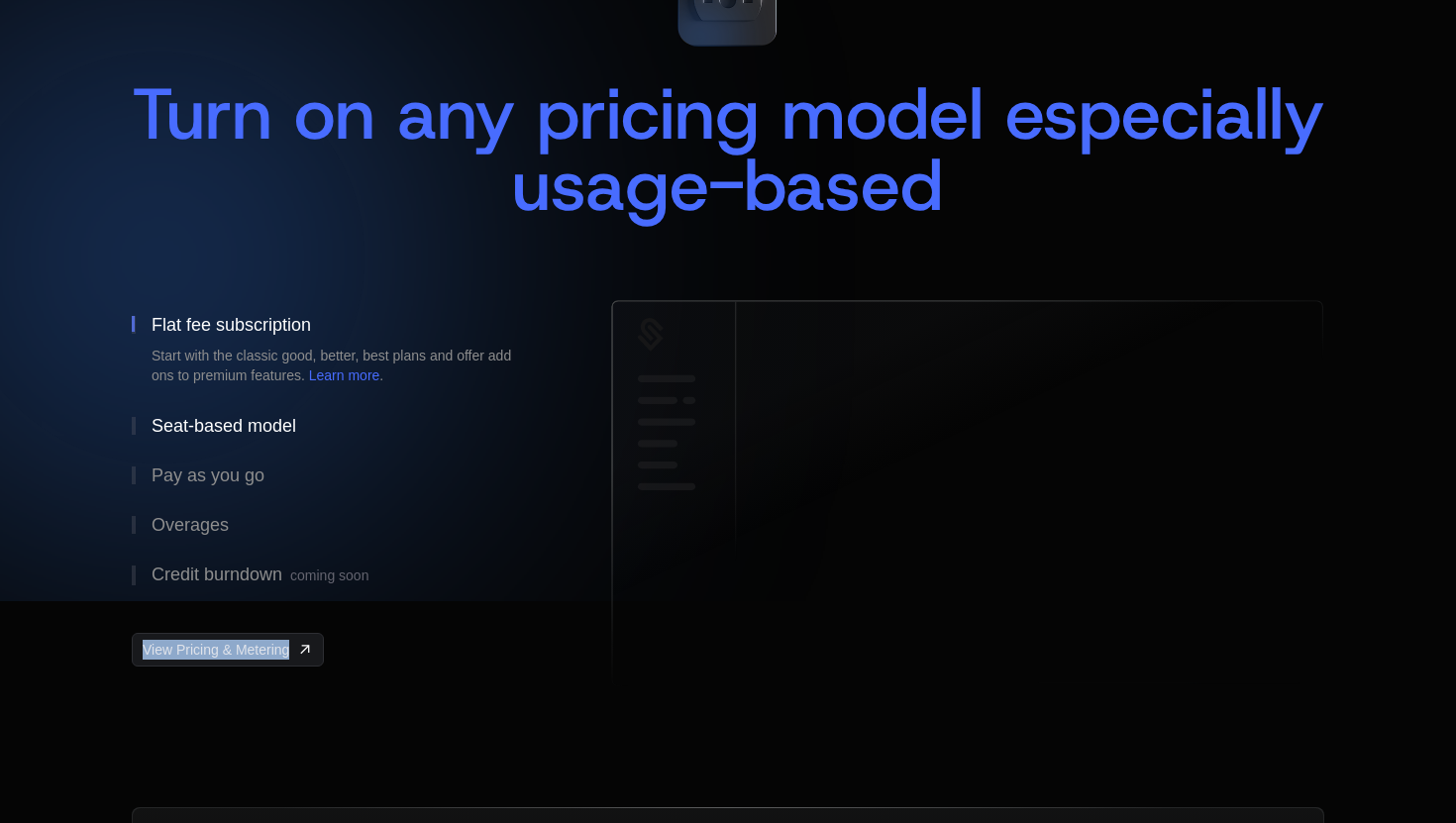 click on "Seat-based model" at bounding box center [340, 426] 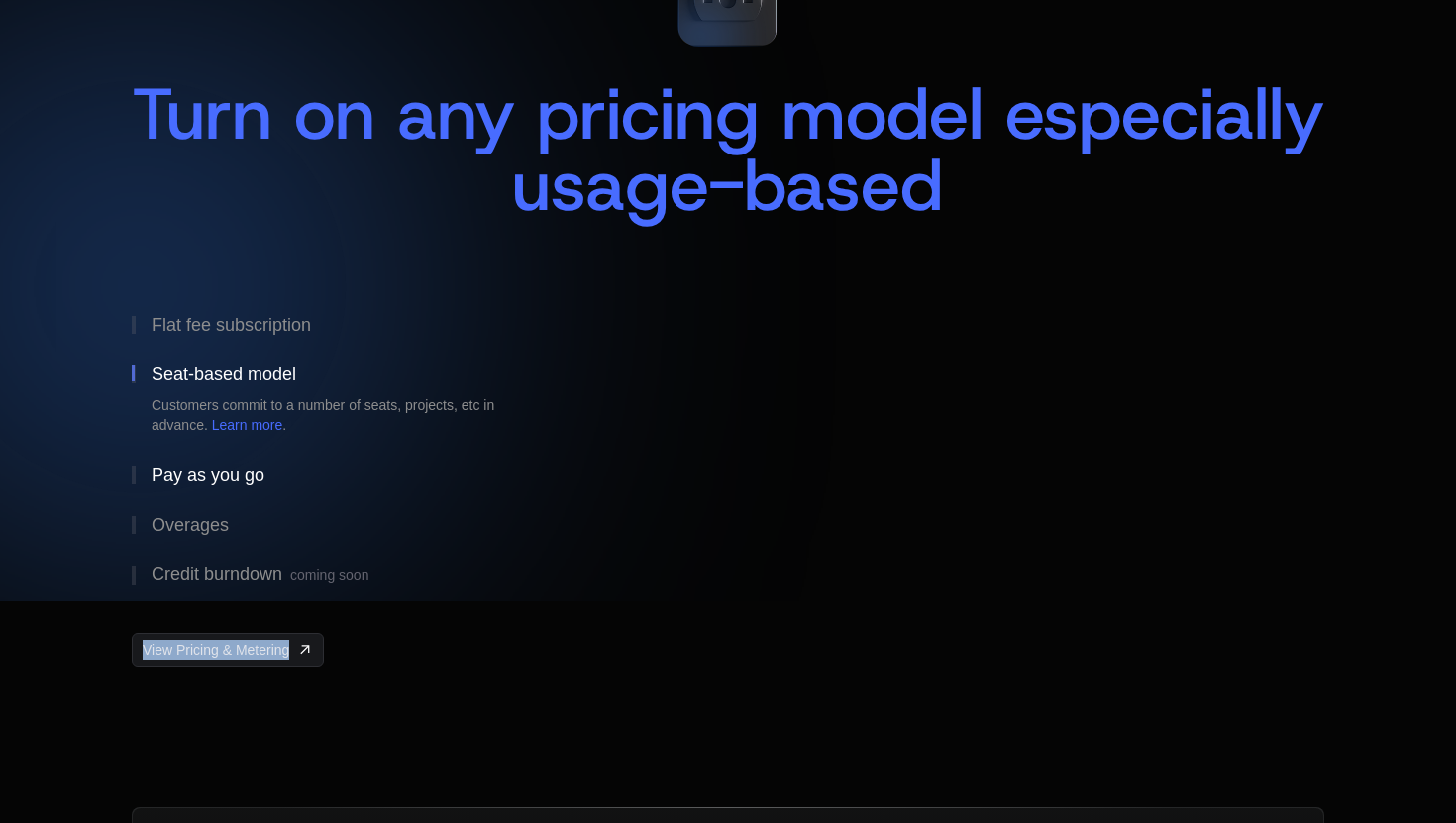click on "Pay as you go" at bounding box center [208, 475] 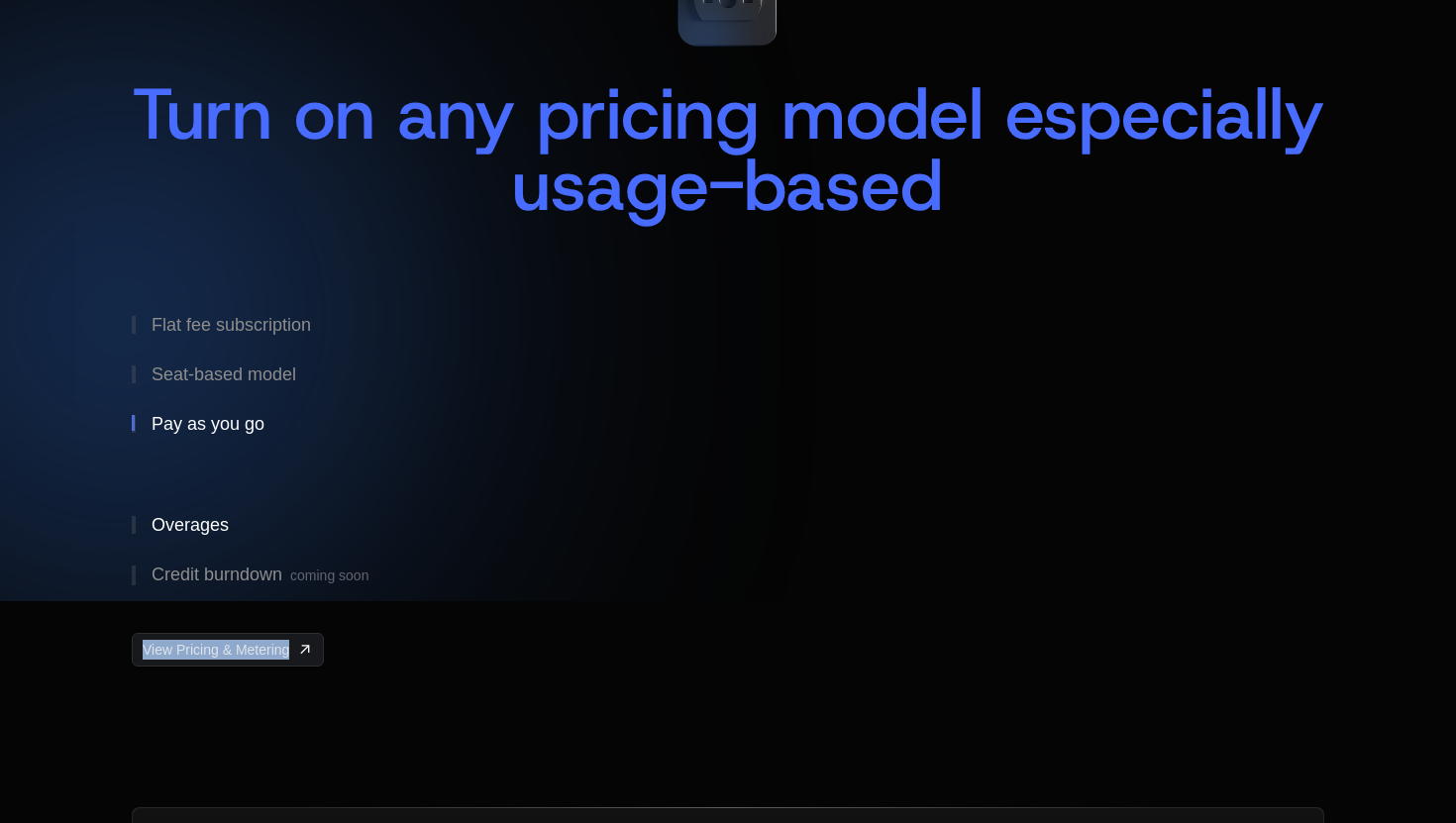 click on "Overages" at bounding box center [340, 525] 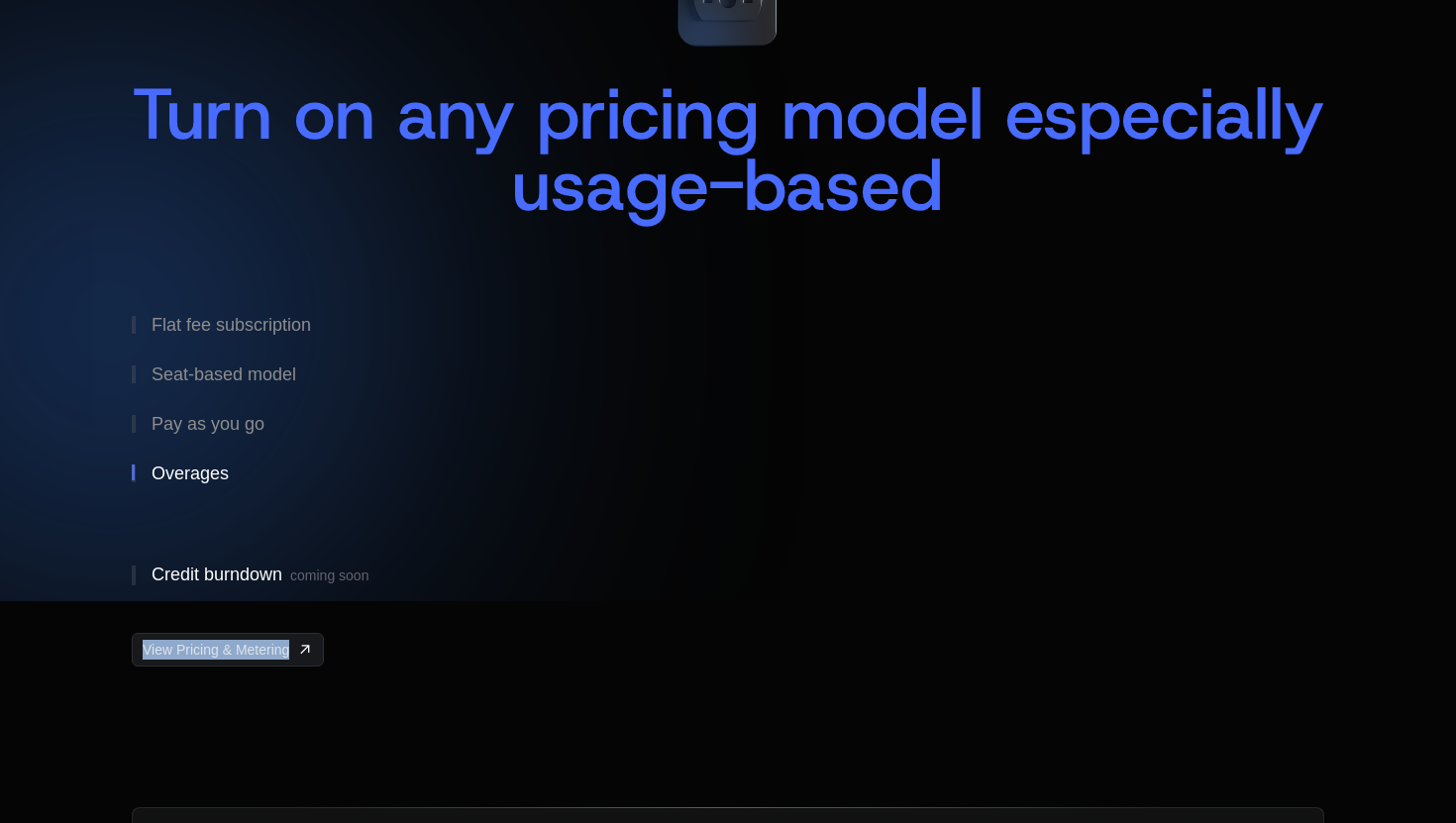 click on "Credit burndown coming soon" at bounding box center (340, 575) 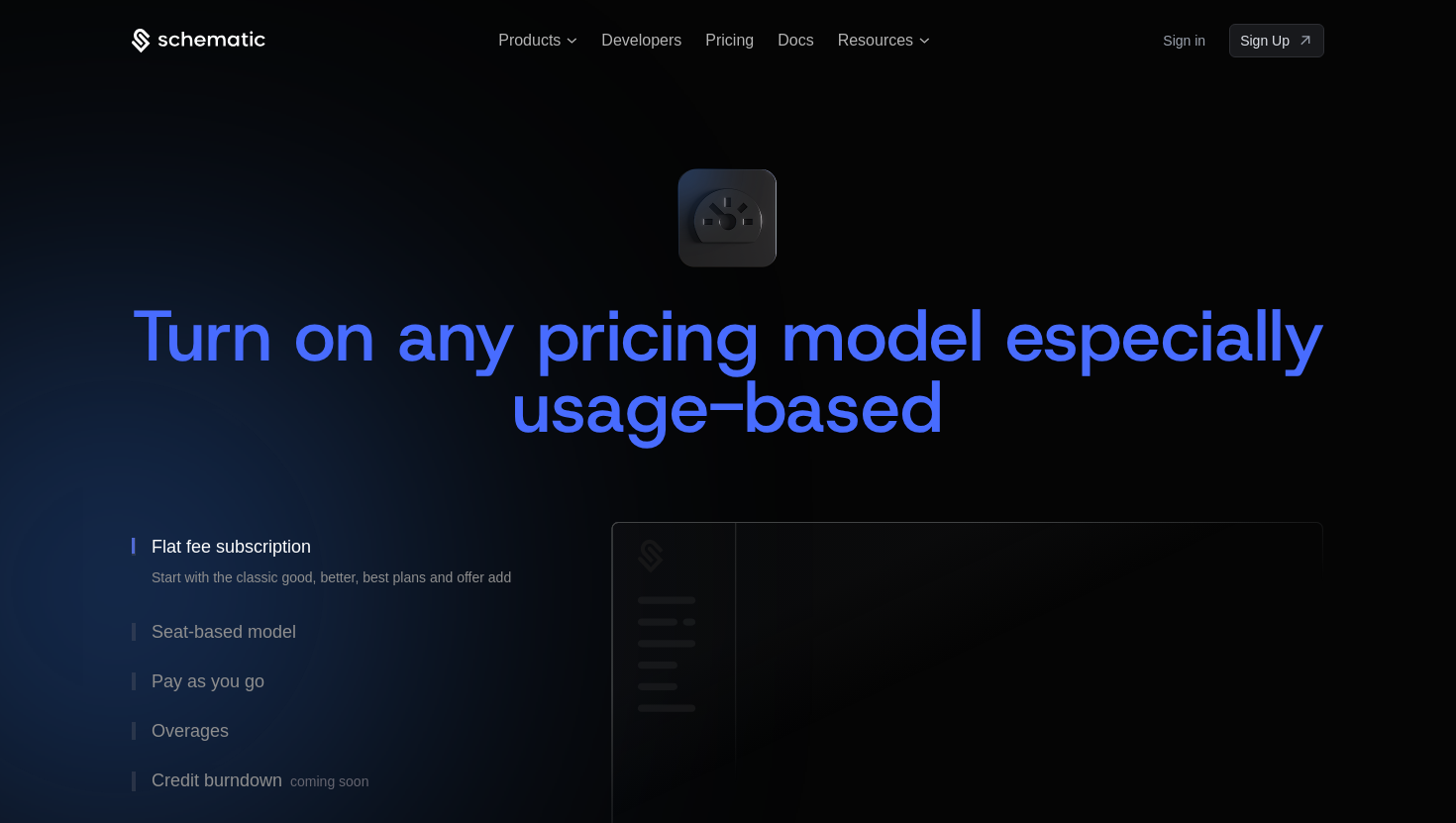 scroll, scrollTop: 0, scrollLeft: 0, axis: both 